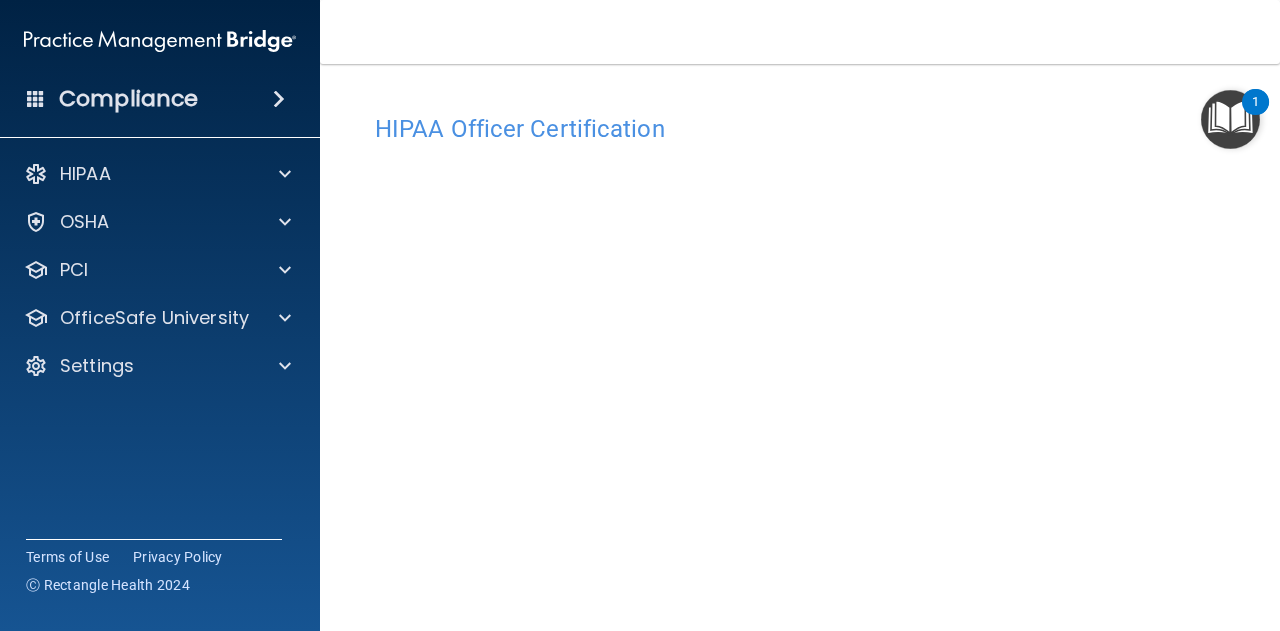 scroll, scrollTop: 0, scrollLeft: 0, axis: both 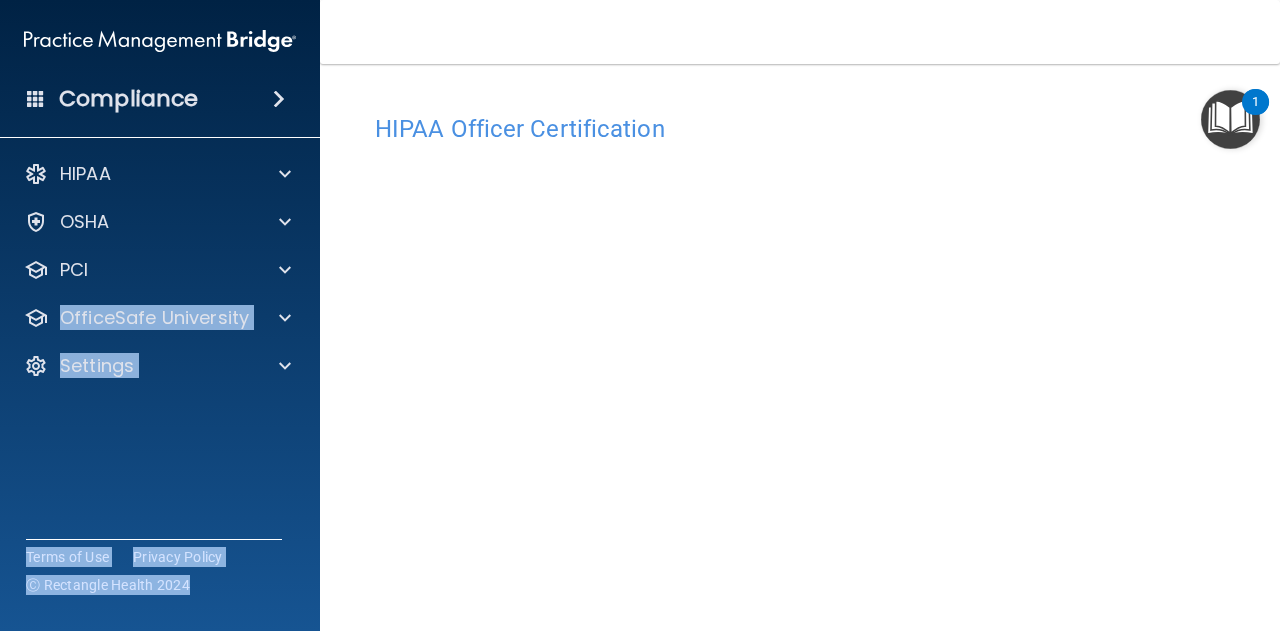 drag, startPoint x: 743, startPoint y: -56, endPoint x: 1153, endPoint y: -28, distance: 410.955 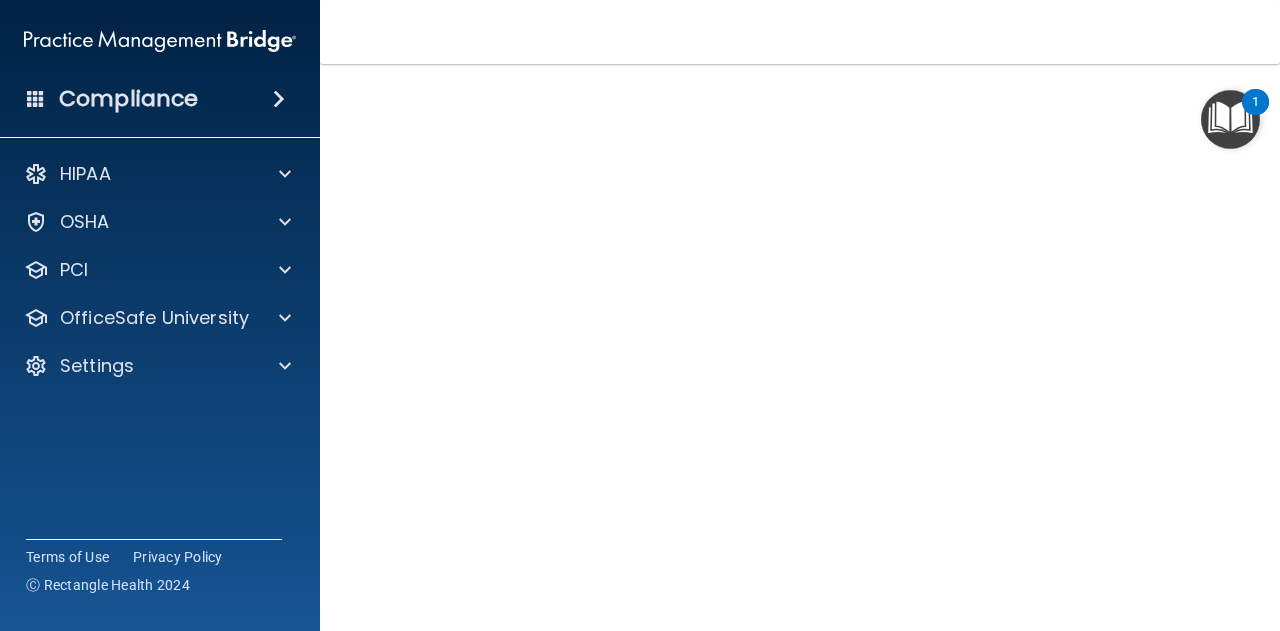 scroll, scrollTop: 104, scrollLeft: 0, axis: vertical 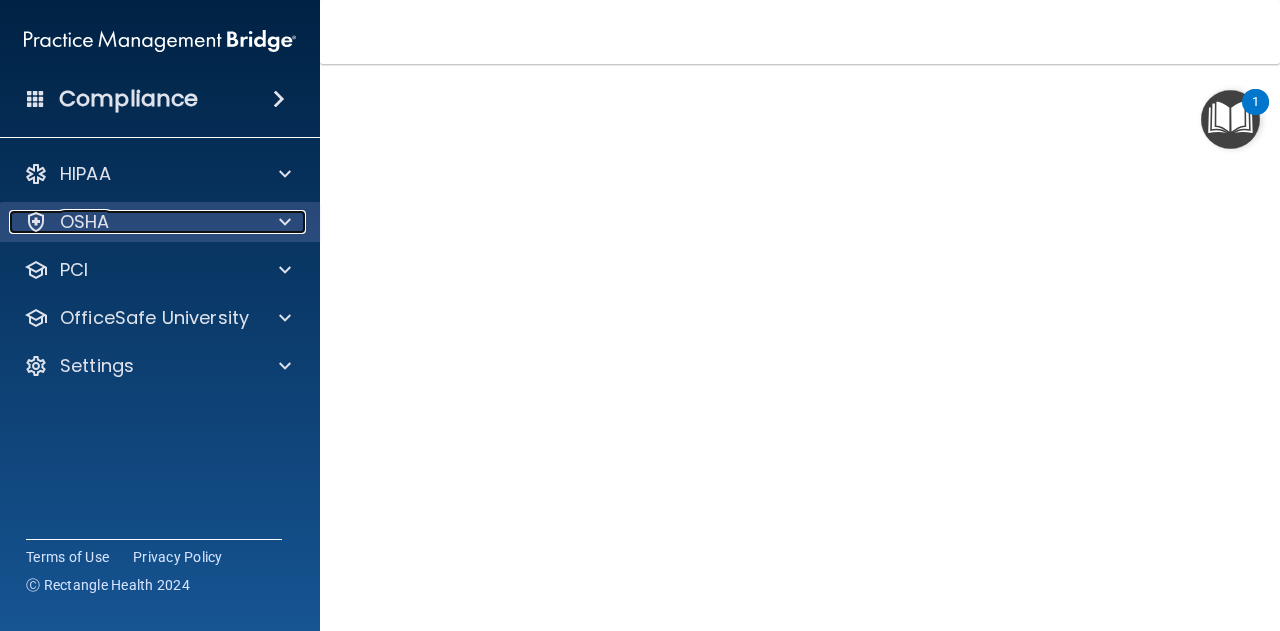click on "OSHA" at bounding box center (85, 222) 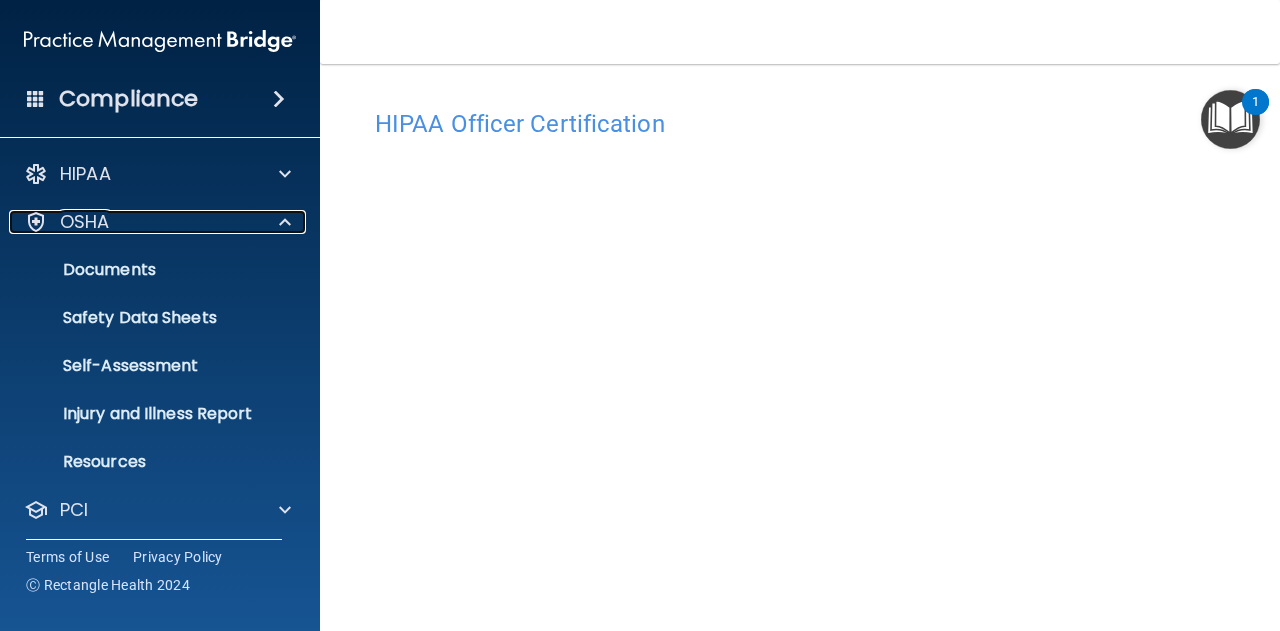 scroll, scrollTop: 0, scrollLeft: 0, axis: both 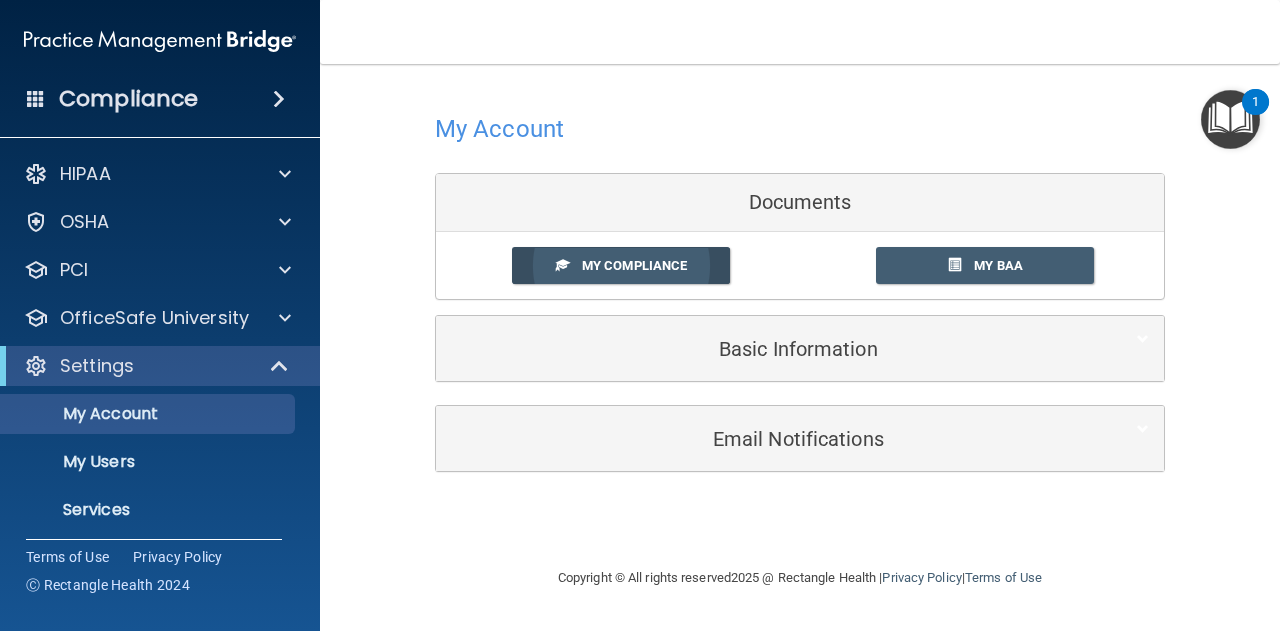 click on "My Compliance" at bounding box center [634, 265] 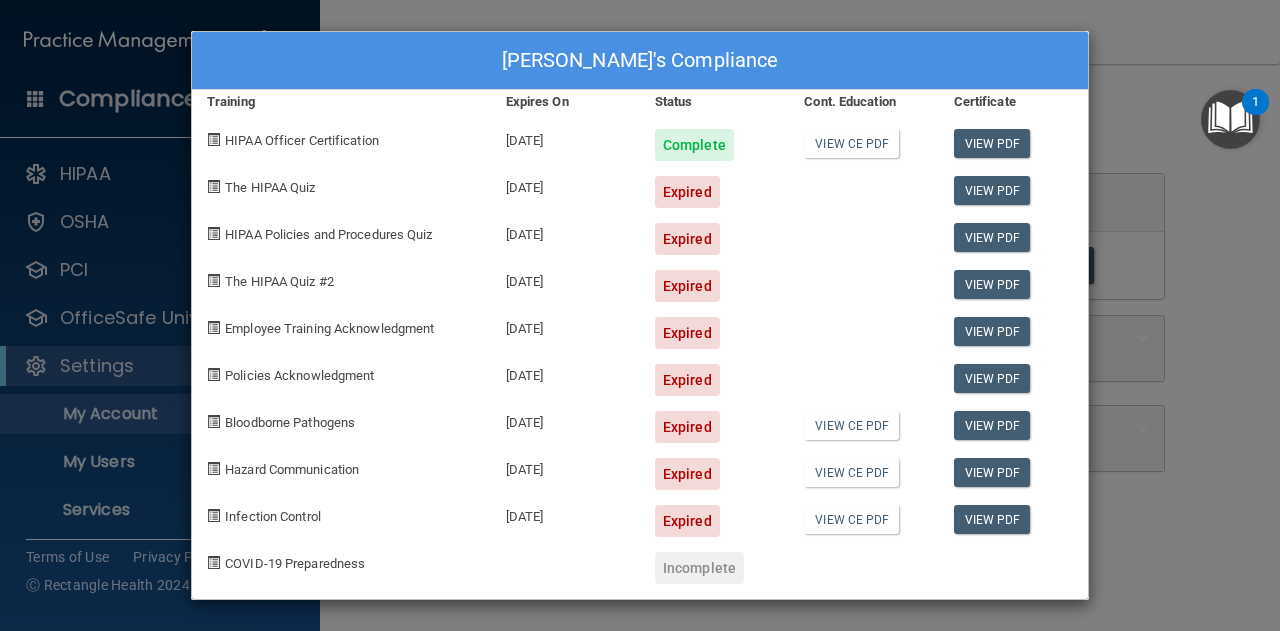 click on "Expired" at bounding box center [687, 192] 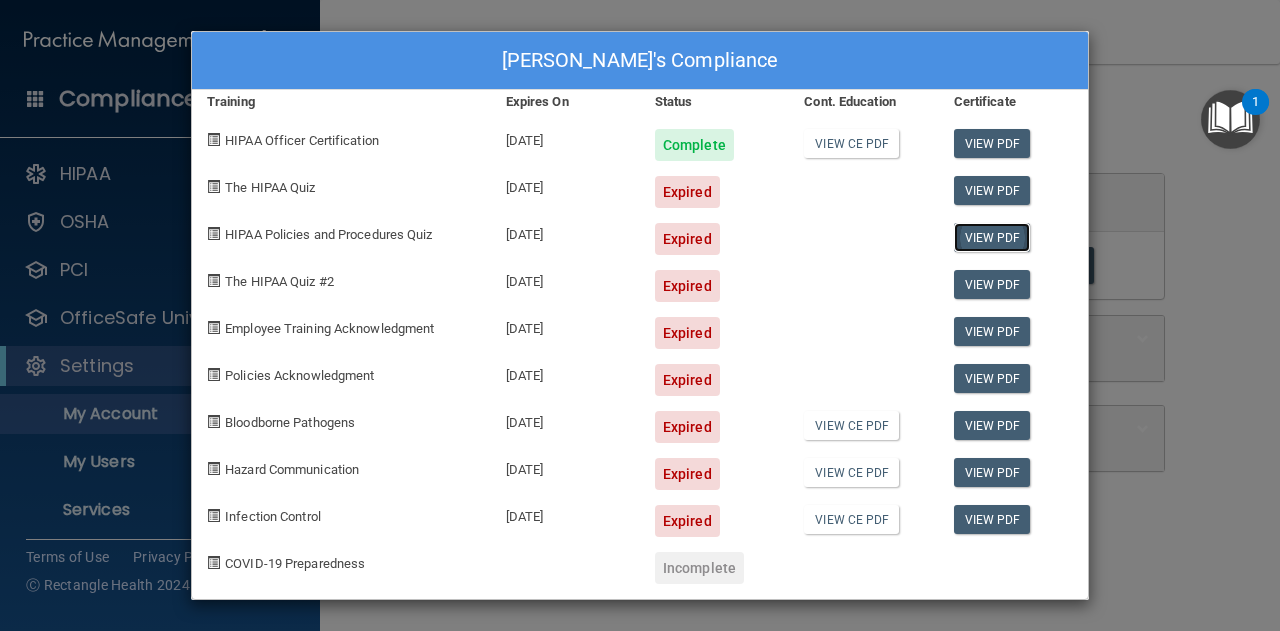 click on "View PDF" at bounding box center [992, 237] 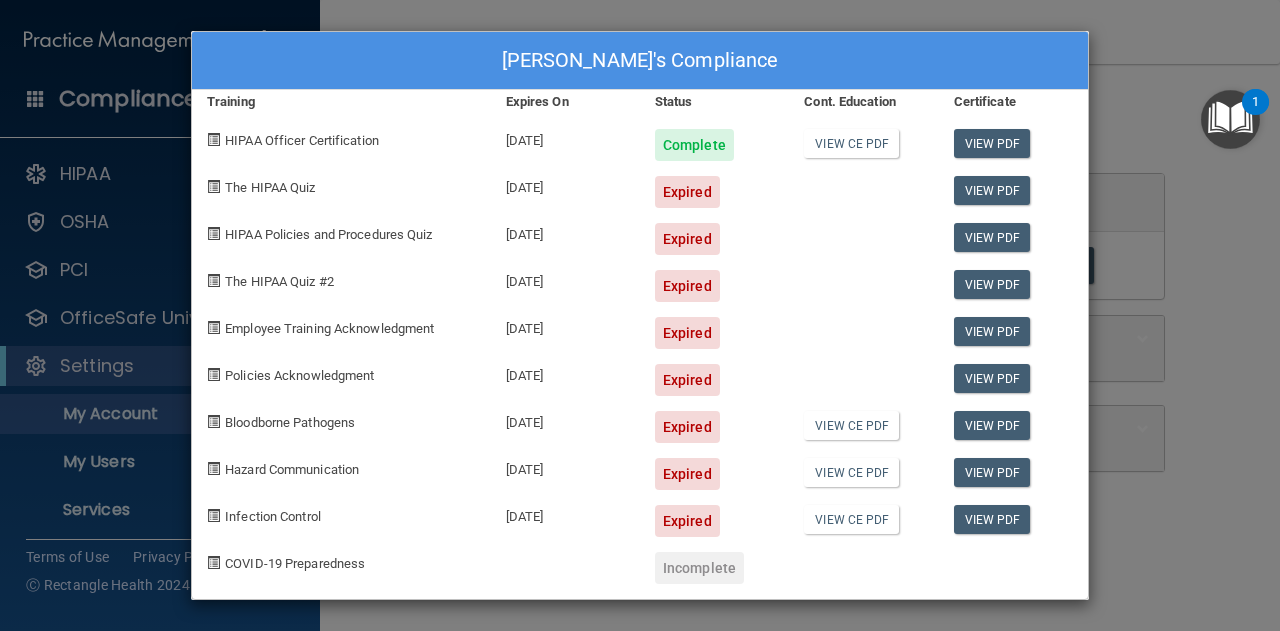 click on "Expired" at bounding box center (687, 192) 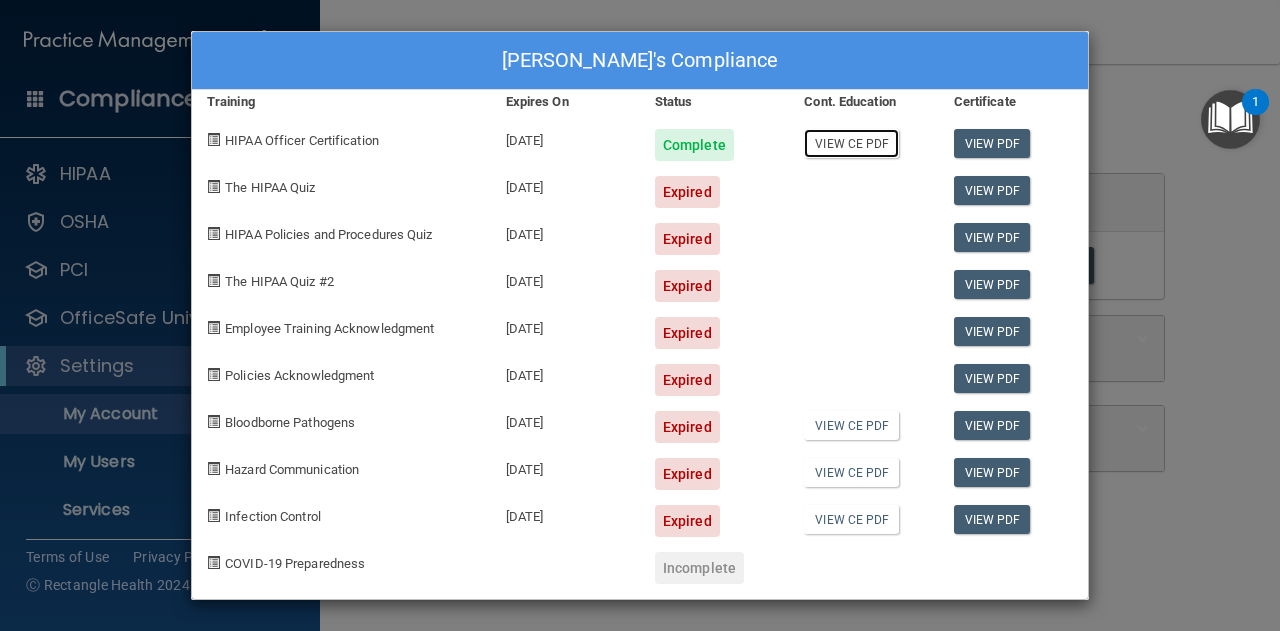 click on "View CE PDF" at bounding box center [851, 143] 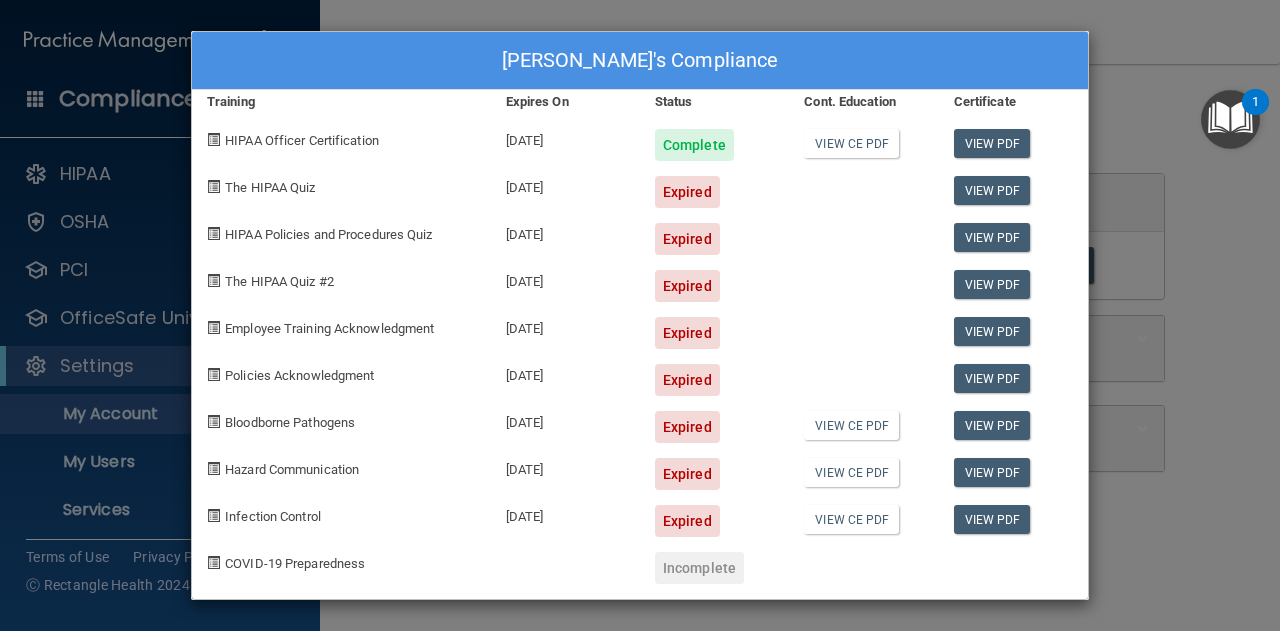 drag, startPoint x: 279, startPoint y: 70, endPoint x: 399, endPoint y: 82, distance: 120.59851 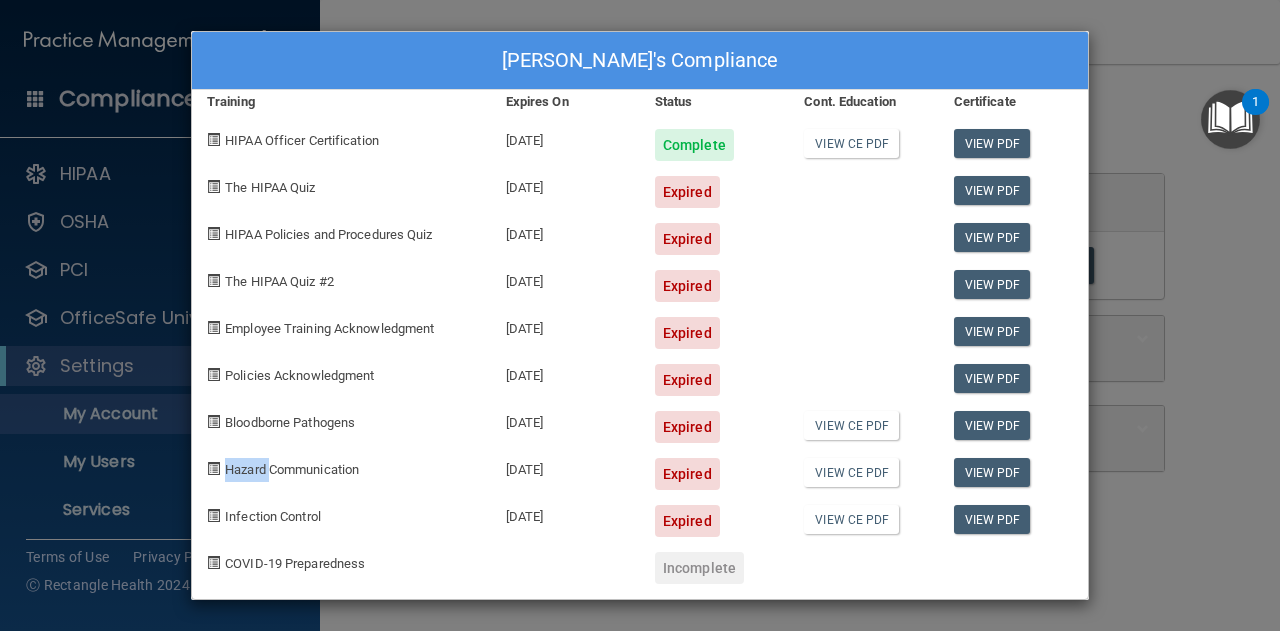 drag, startPoint x: 210, startPoint y: 469, endPoint x: 315, endPoint y: 468, distance: 105.00476 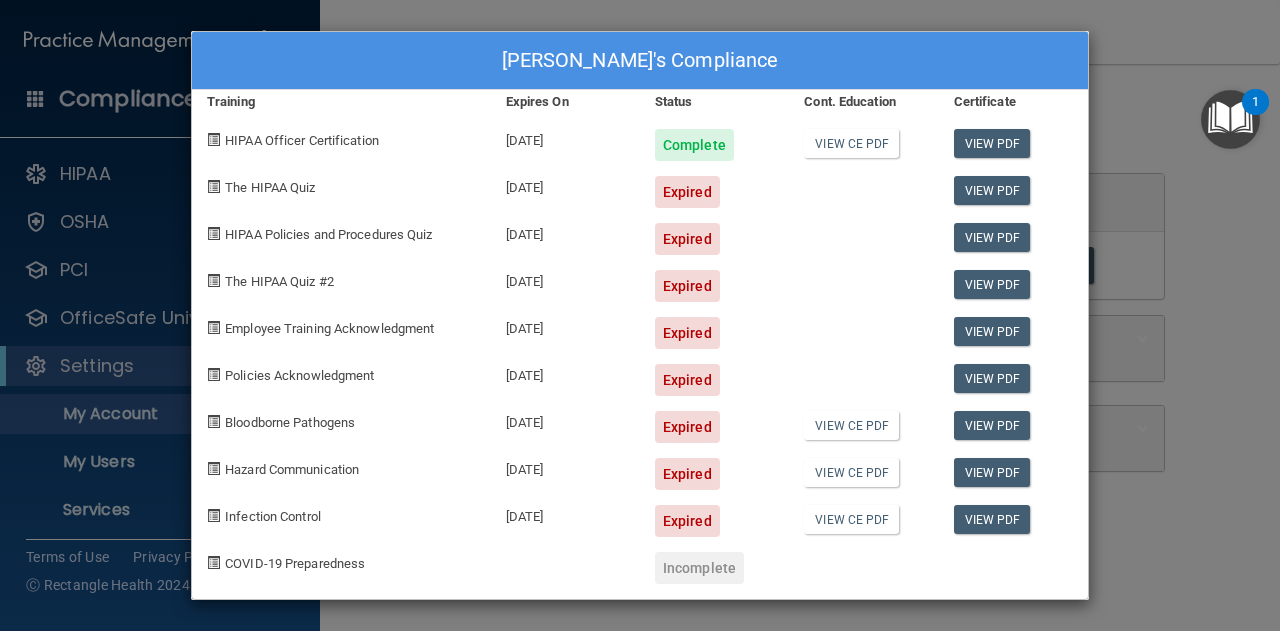 click on "[DATE]" at bounding box center [565, 466] 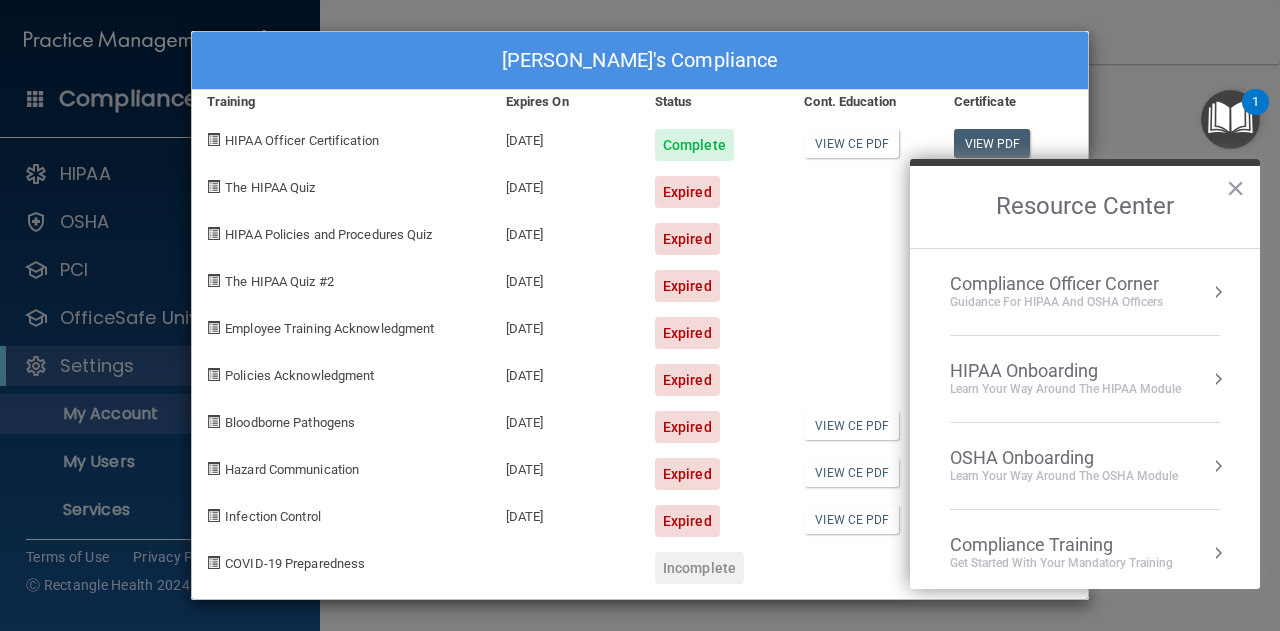 click on "Katarzyna Sekowska's Compliance      Training   Expires On   Status   Cont. Education   Certificate         HIPAA Officer Certification      07/27/2026       Complete        View CE PDF       View PDF         The HIPAA Quiz      03/27/2024       Expired              View PDF         HIPAA Policies and Procedures Quiz      03/29/2024       Expired              View PDF         The HIPAA Quiz #2      03/28/2024       Expired              View PDF         Employee Training Acknowledgment      07/11/2024       Expired              View PDF         Policies Acknowledgment      07/11/2024       Expired              View PDF         Bloodborne Pathogens      04/26/2024       Expired        View CE PDF       View PDF         Hazard Communication      05/12/2024       Expired        View CE PDF       View PDF         Infection Control      06/12/2024       Expired        View CE PDF       View PDF         COVID-19 Preparedness             Incomplete" at bounding box center [640, 315] 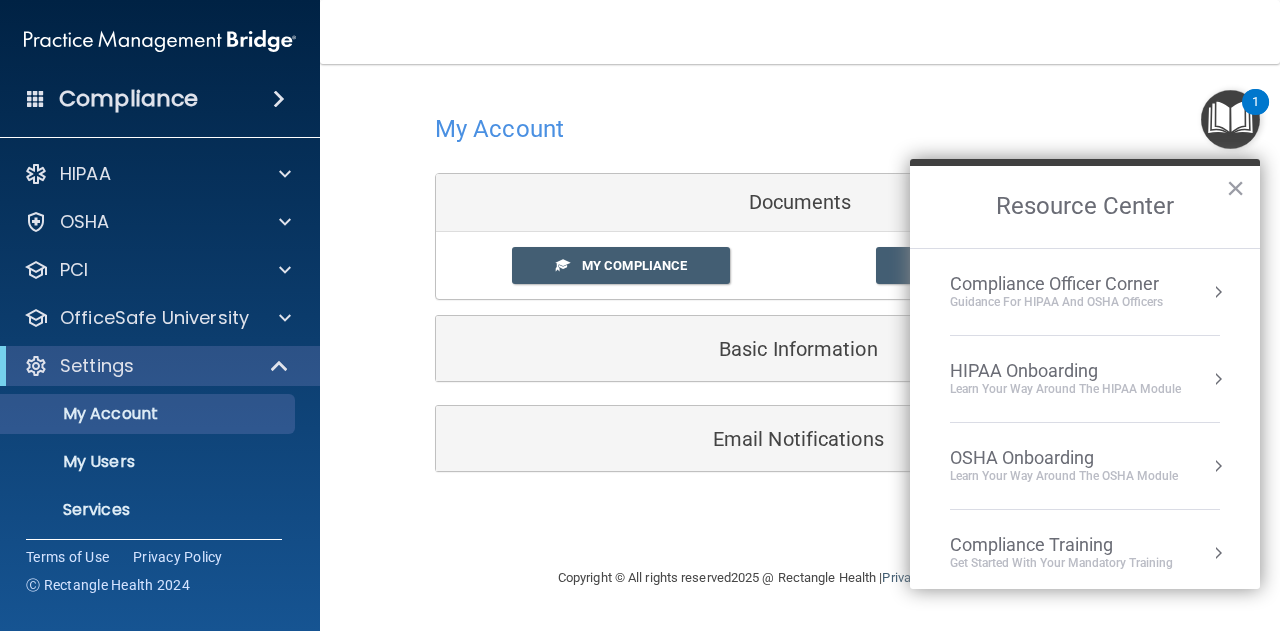 click on "Compliance Officer Corner" at bounding box center (1056, 284) 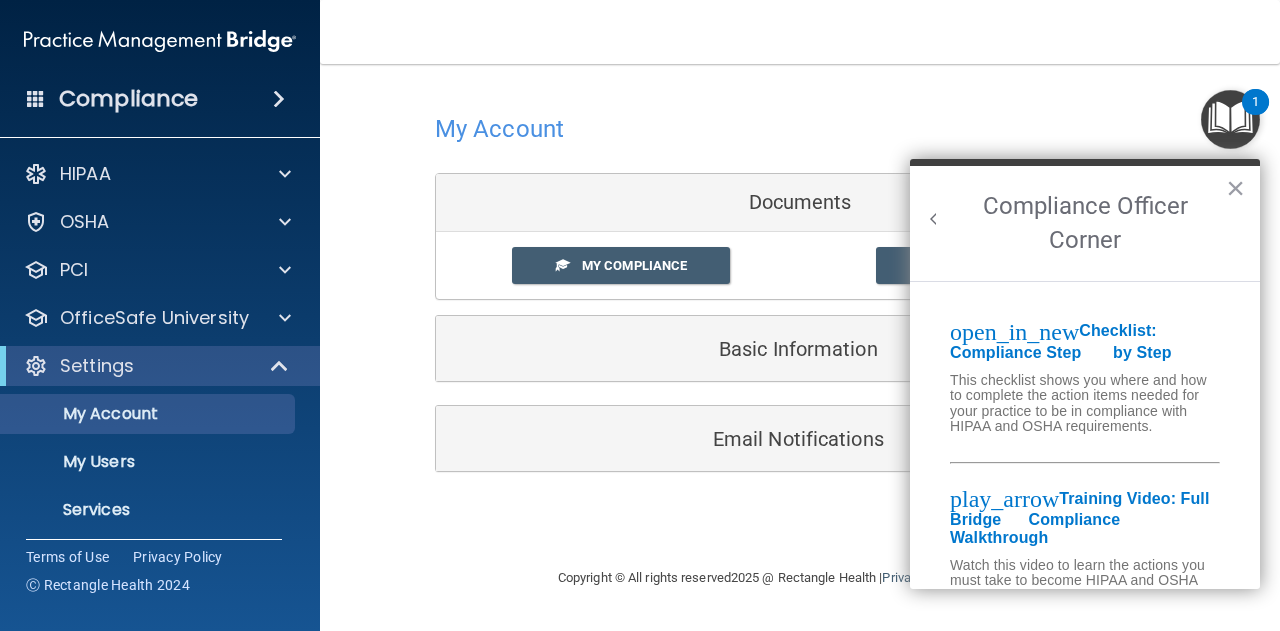 scroll, scrollTop: 0, scrollLeft: 0, axis: both 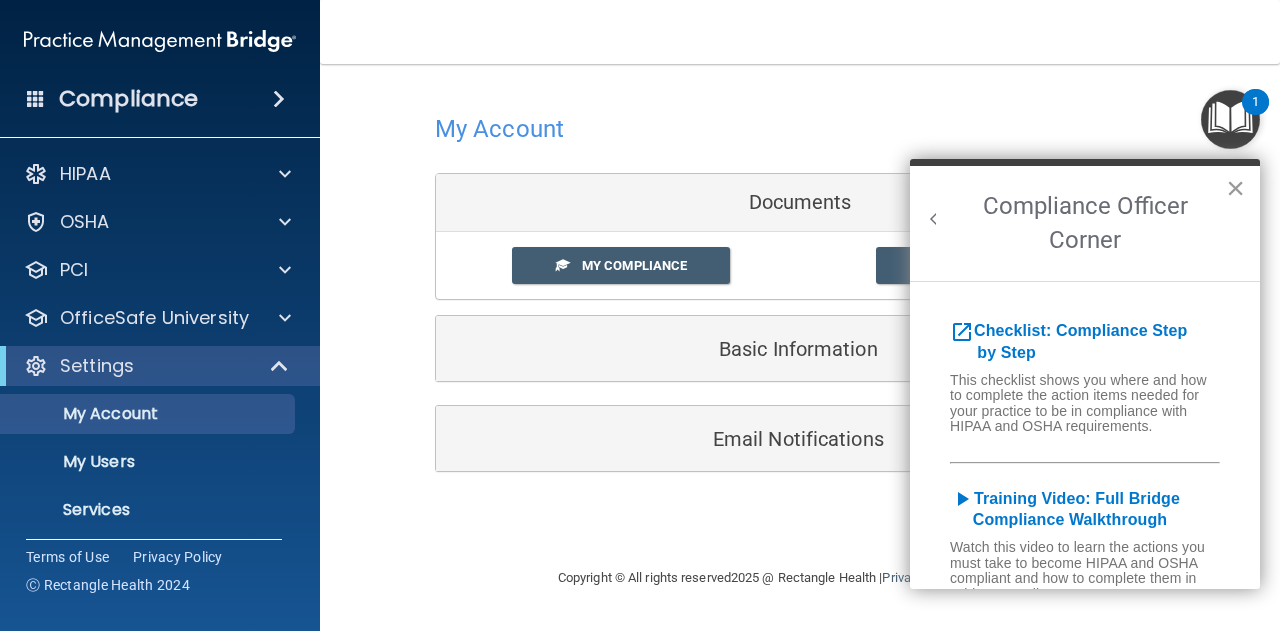 click on "×" at bounding box center (1235, 188) 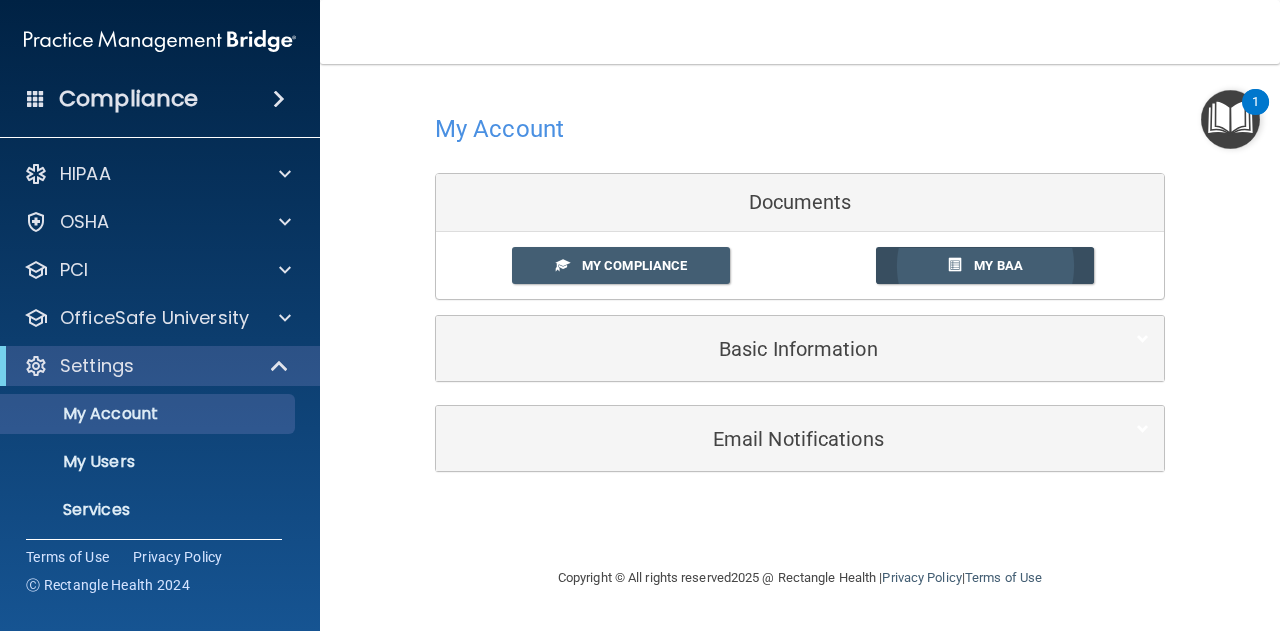 click on "My BAA" at bounding box center [998, 265] 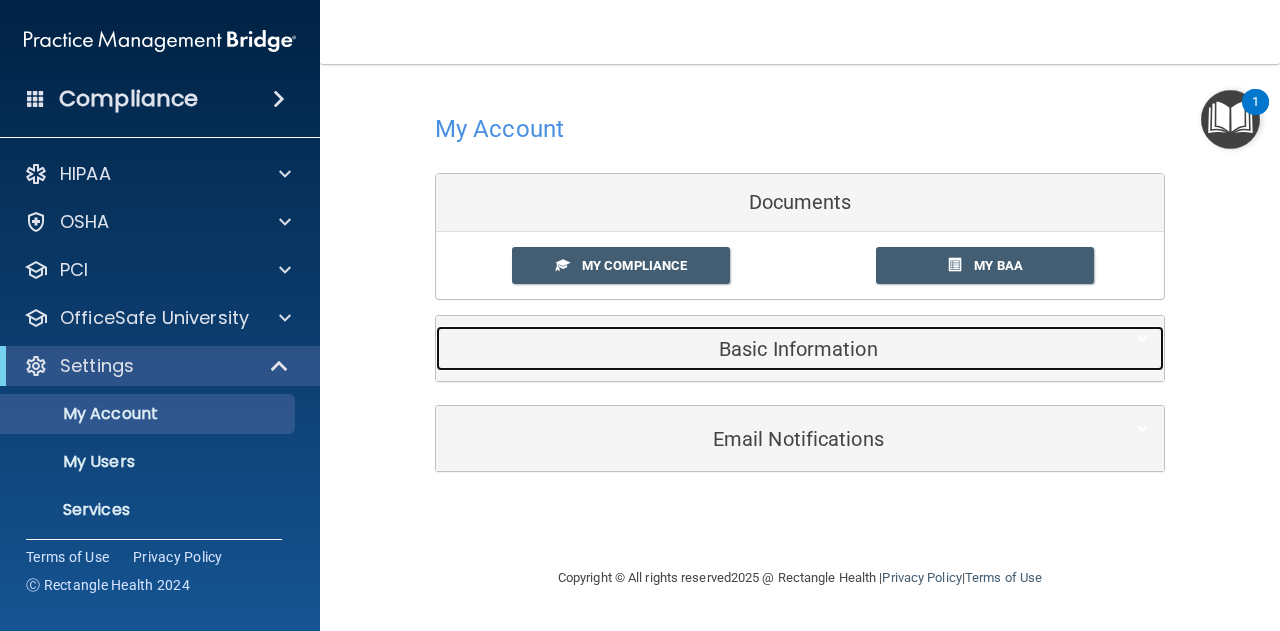 click on "Basic Information" at bounding box center (769, 349) 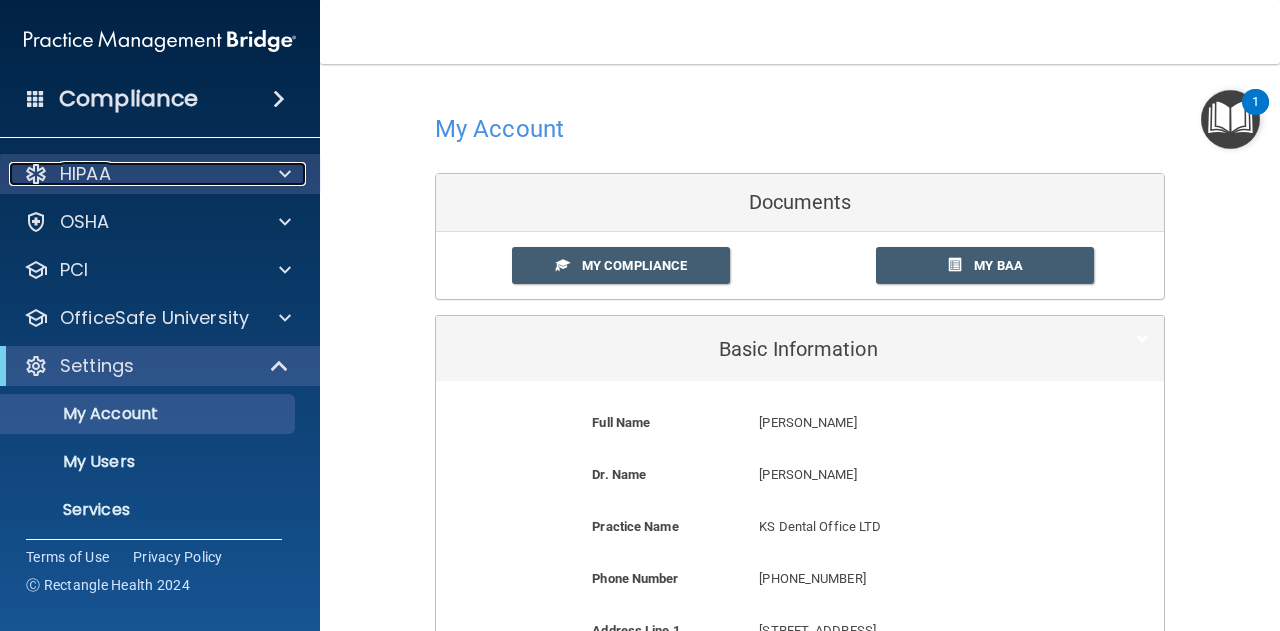 click on "HIPAA" at bounding box center [133, 174] 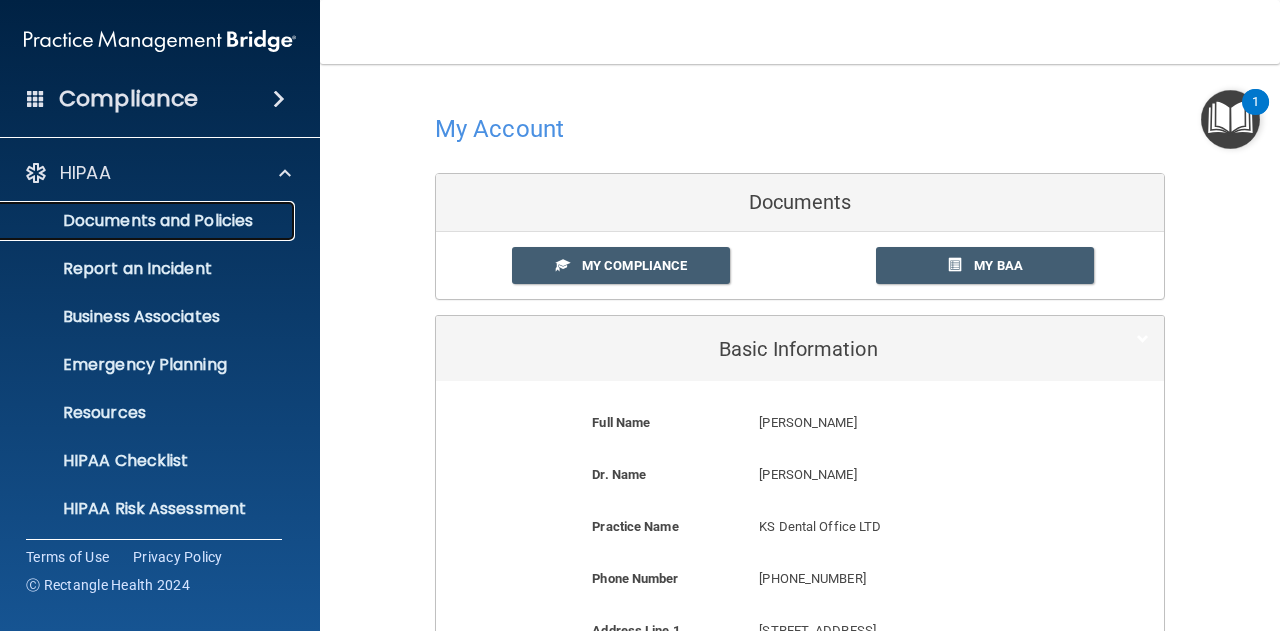 click on "Documents and Policies" at bounding box center (149, 221) 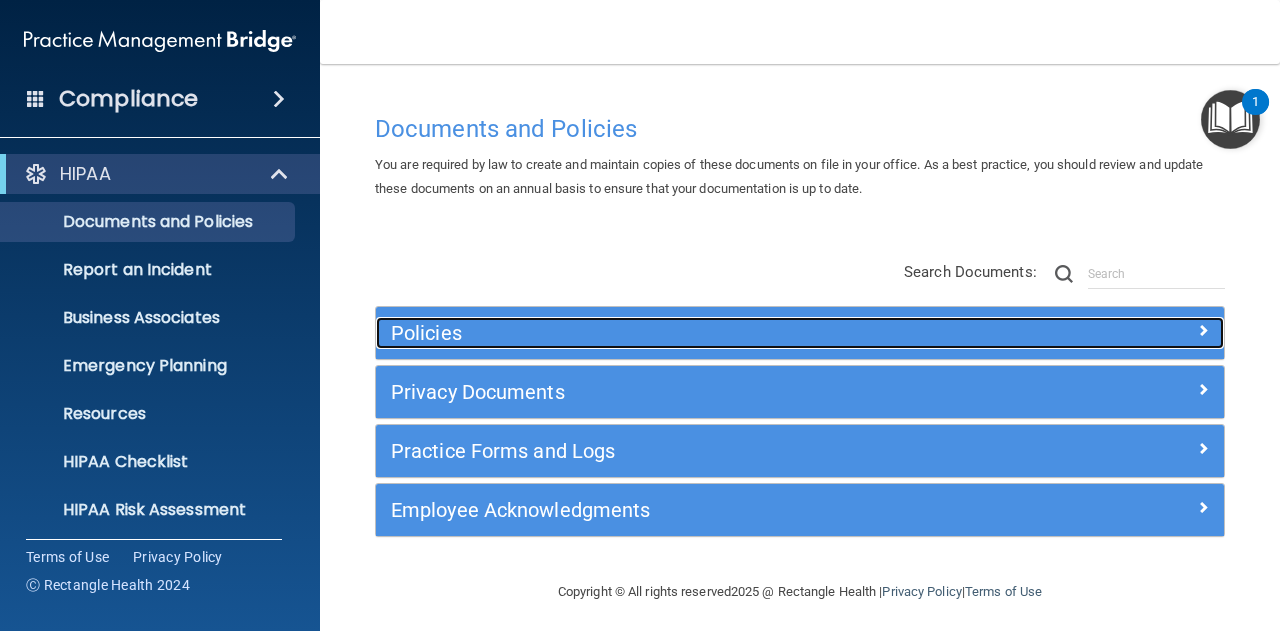 click at bounding box center (1203, 330) 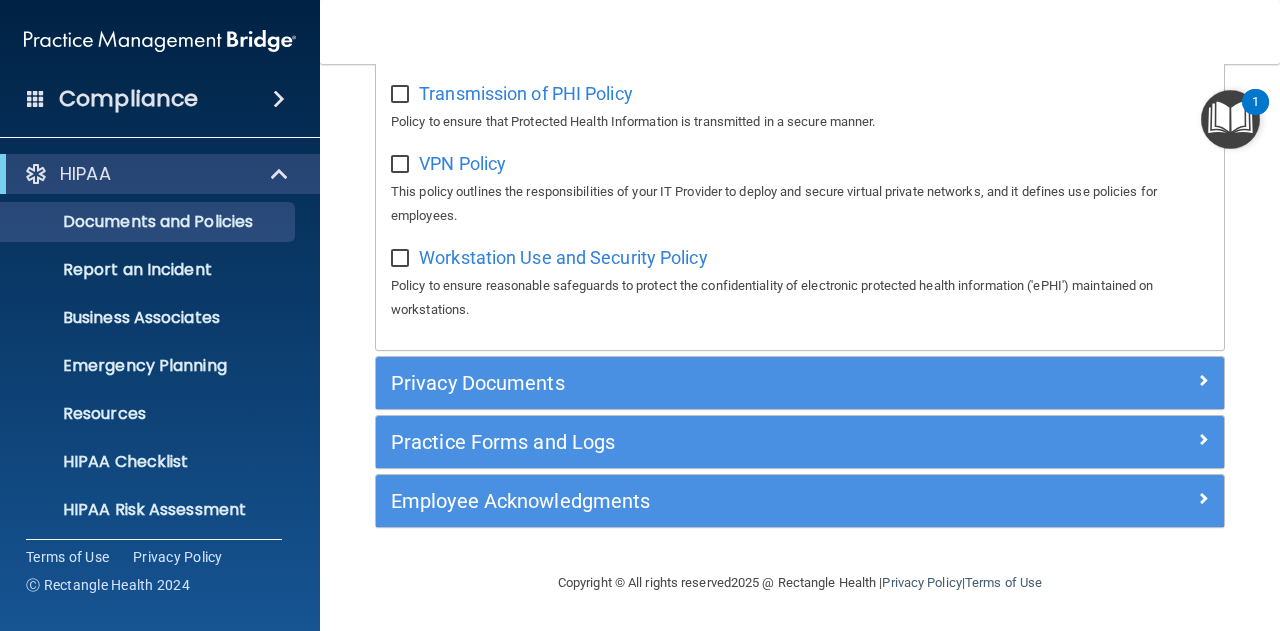 scroll, scrollTop: 1911, scrollLeft: 0, axis: vertical 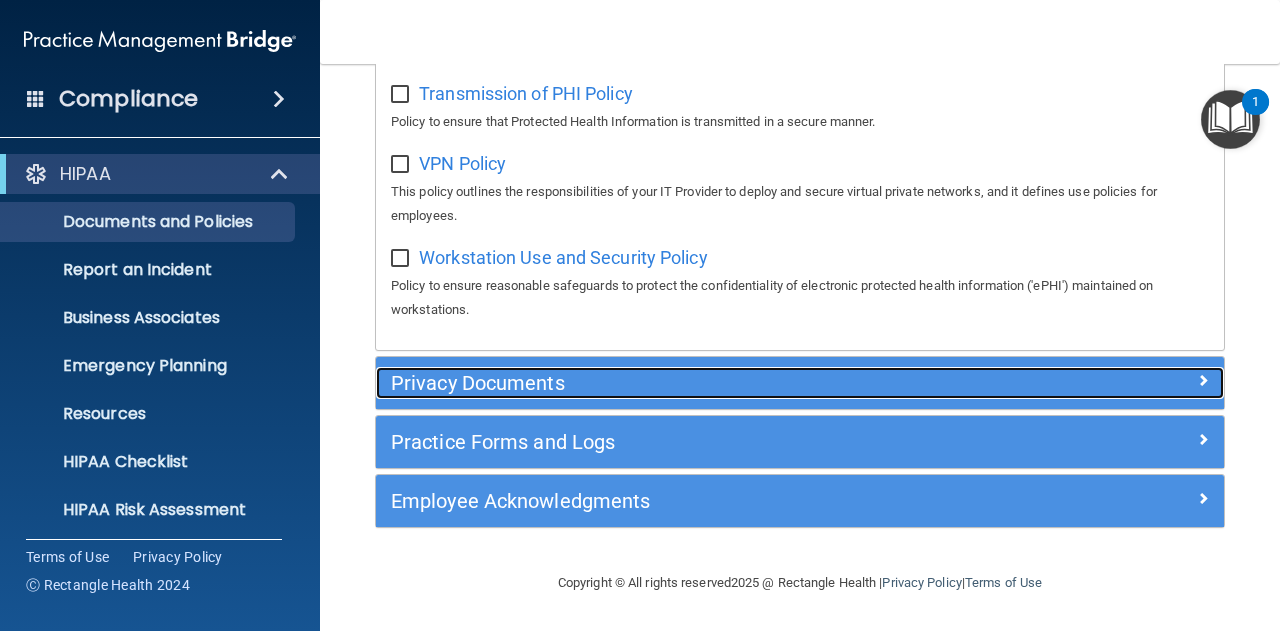 click at bounding box center [1118, 379] 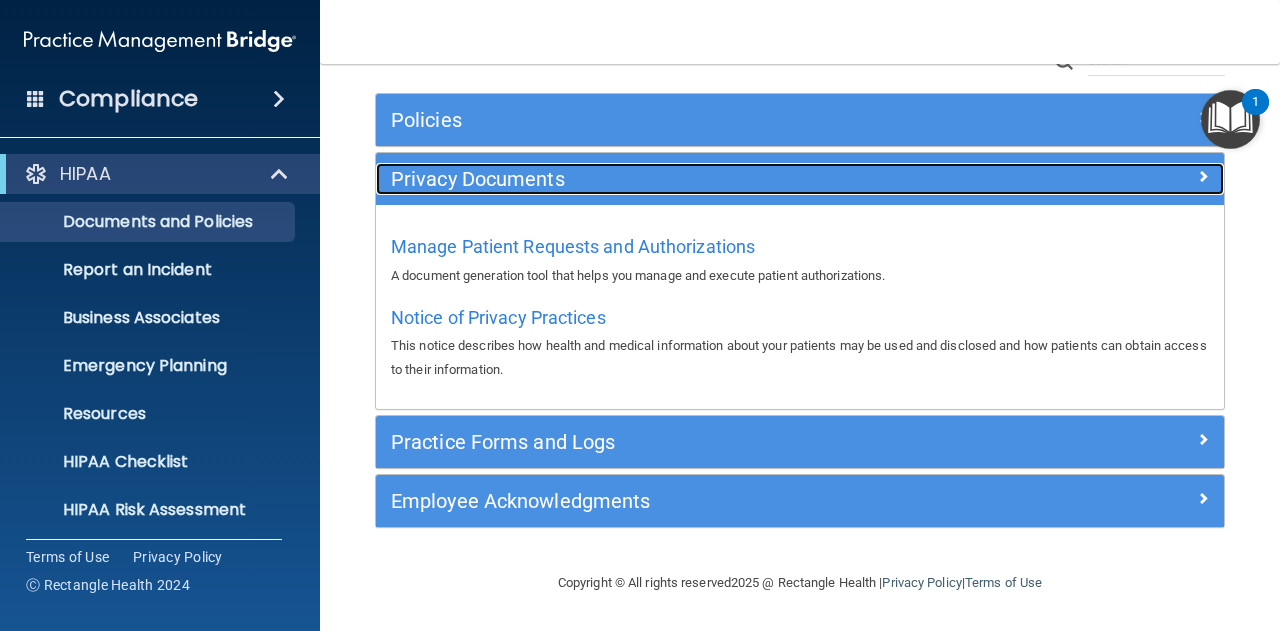 scroll, scrollTop: 211, scrollLeft: 0, axis: vertical 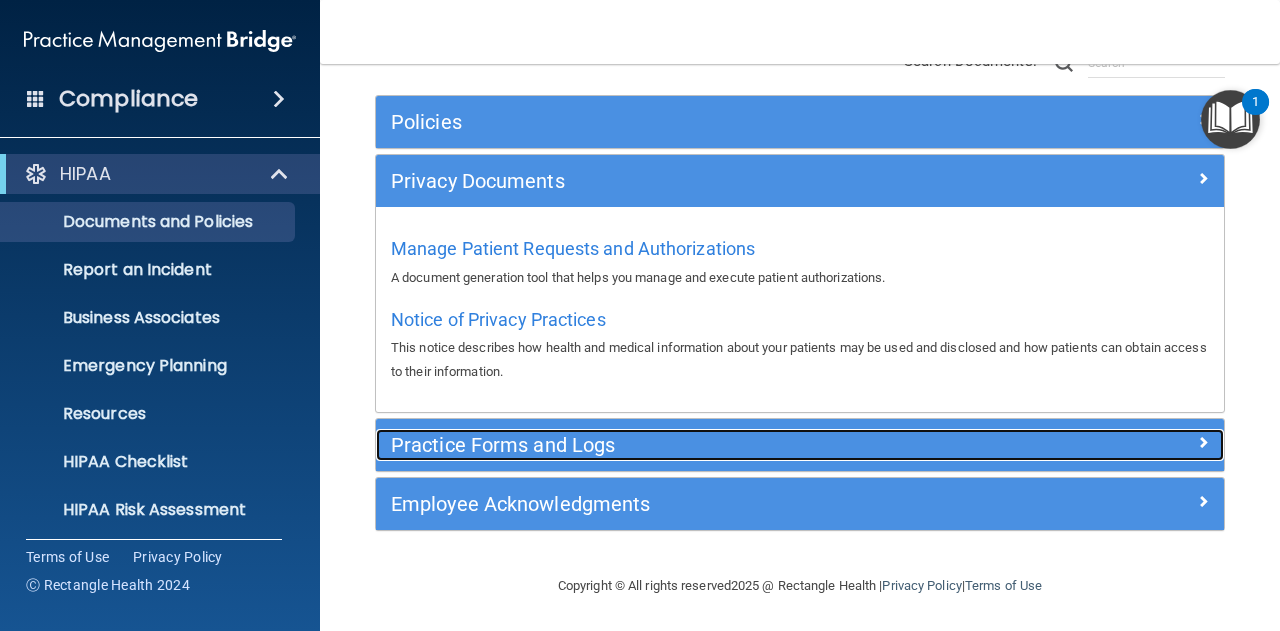 click at bounding box center [1203, 442] 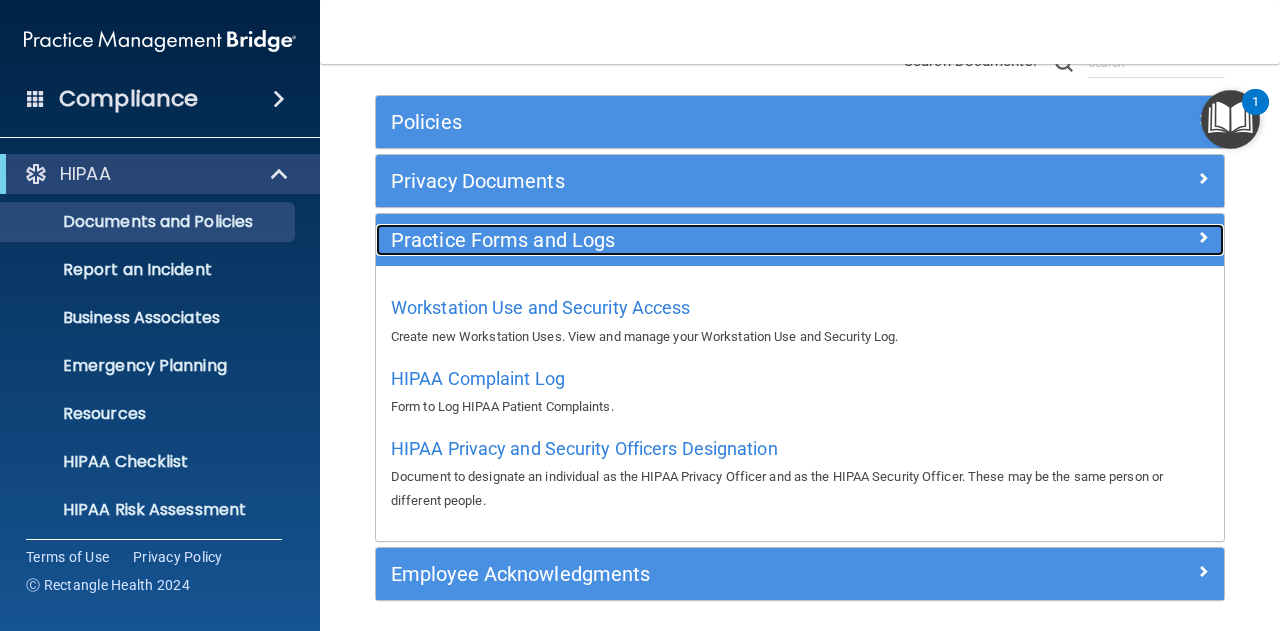 scroll, scrollTop: 211, scrollLeft: 0, axis: vertical 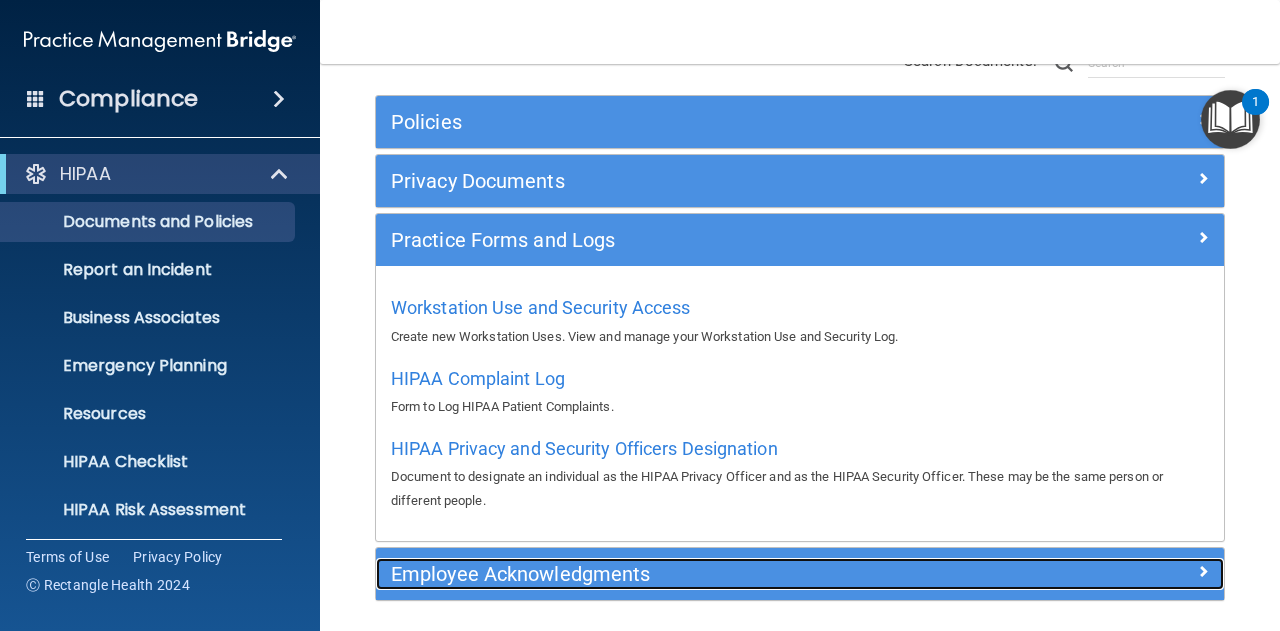 click at bounding box center [1118, 570] 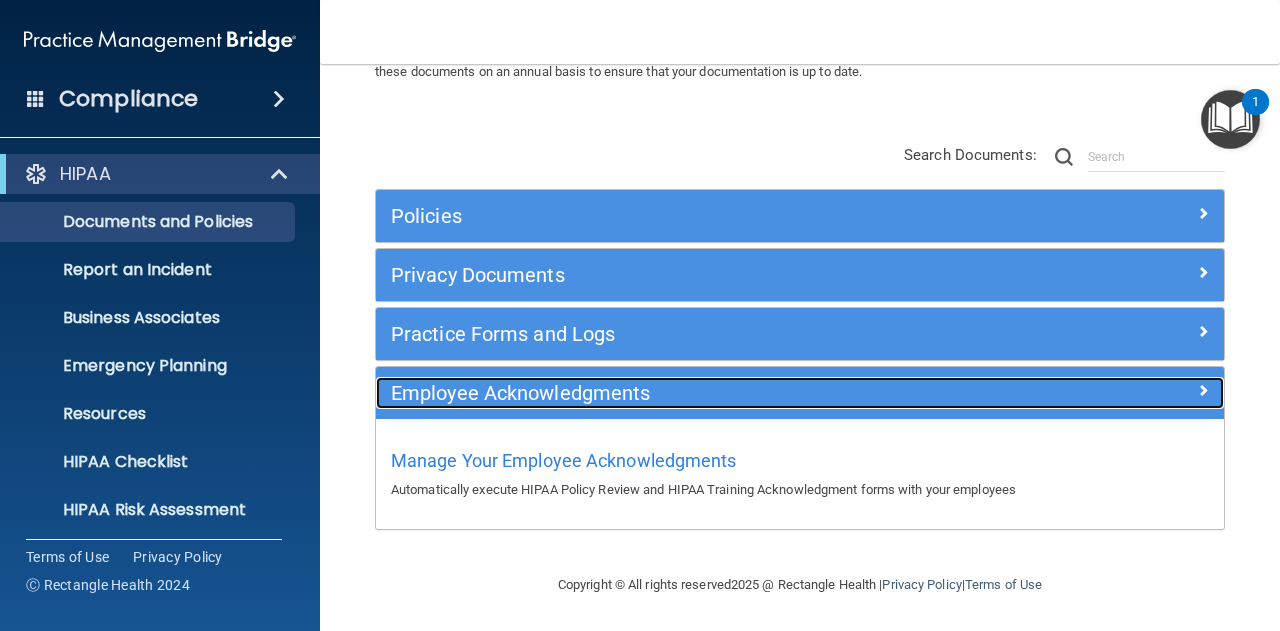 scroll, scrollTop: 116, scrollLeft: 0, axis: vertical 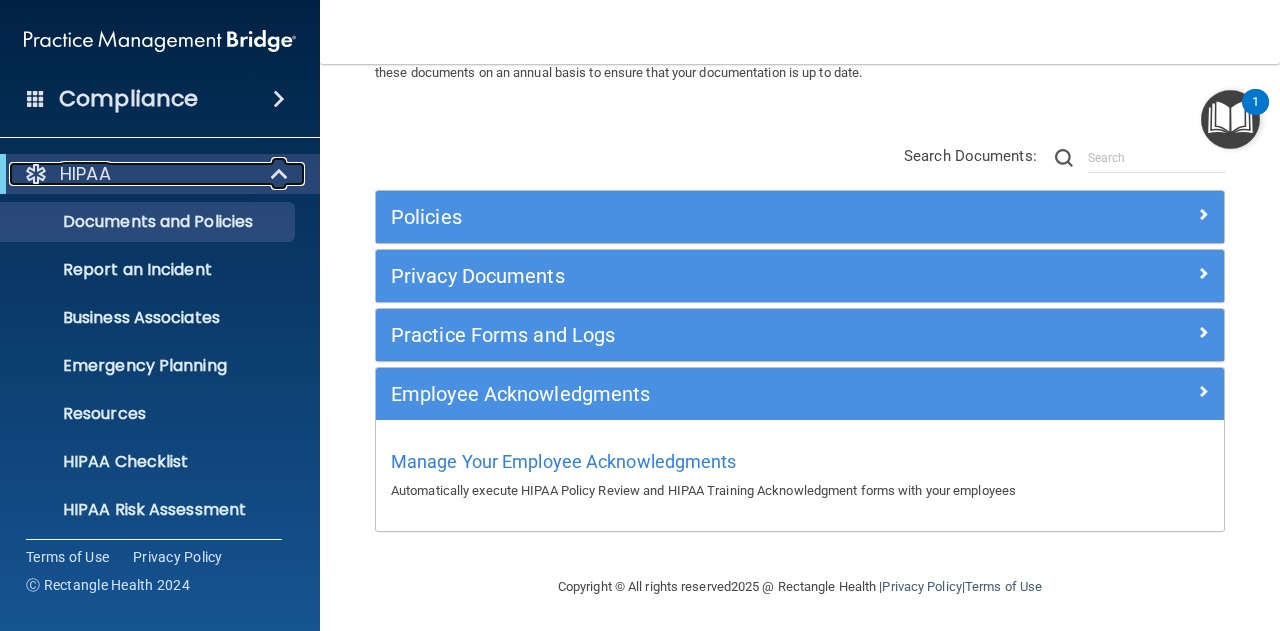 click on "HIPAA" at bounding box center [85, 174] 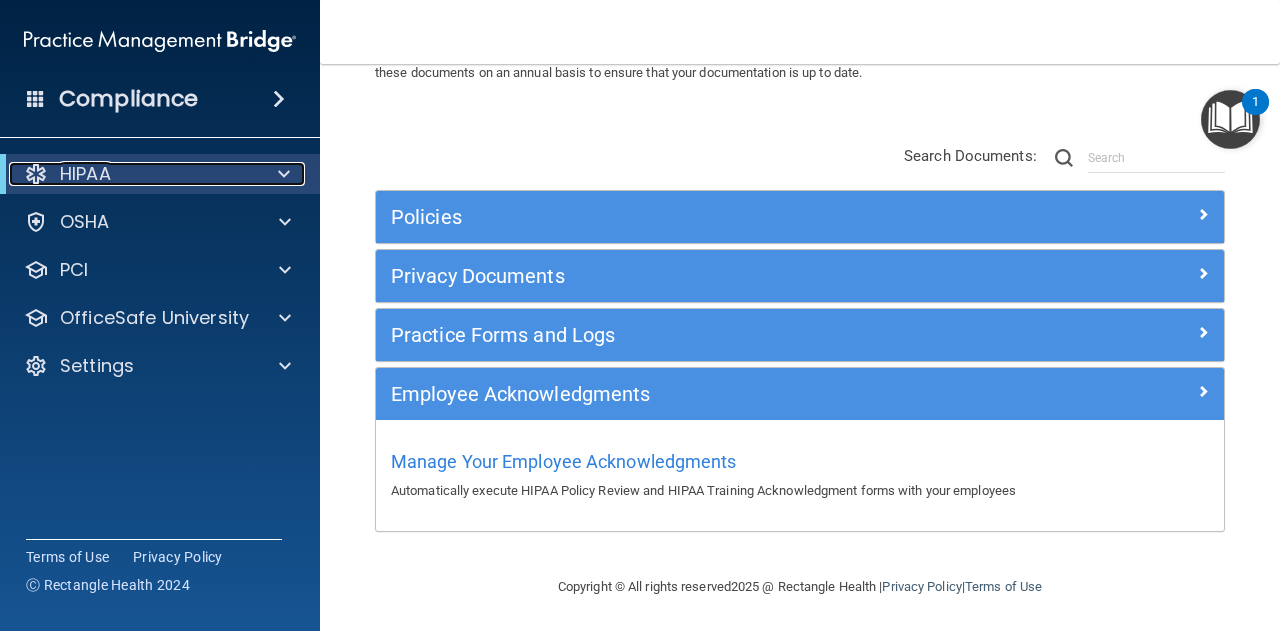 click on "HIPAA" at bounding box center [132, 174] 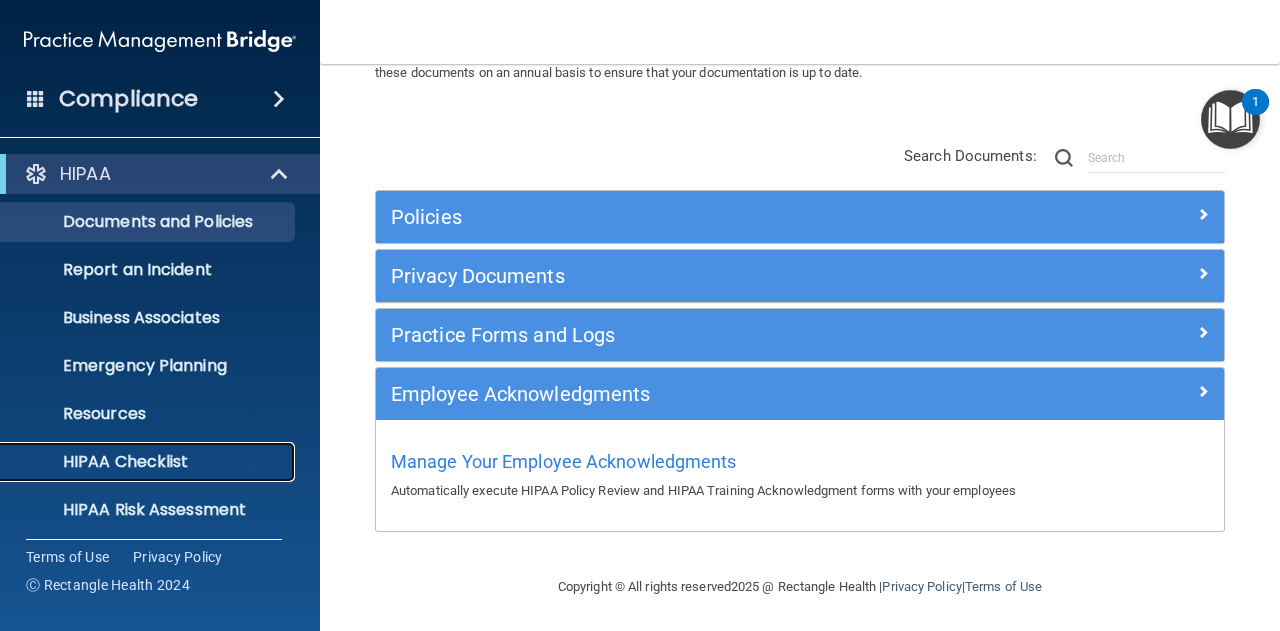 click on "HIPAA Checklist" at bounding box center [149, 462] 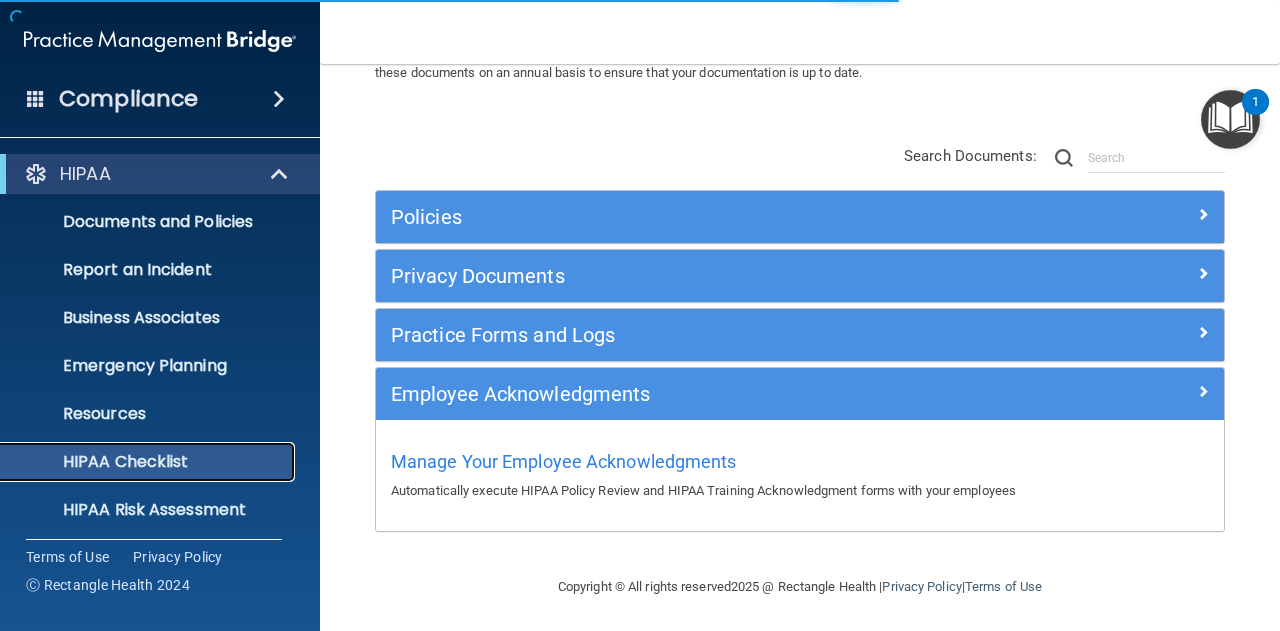 click on "HIPAA Checklist" at bounding box center (149, 462) 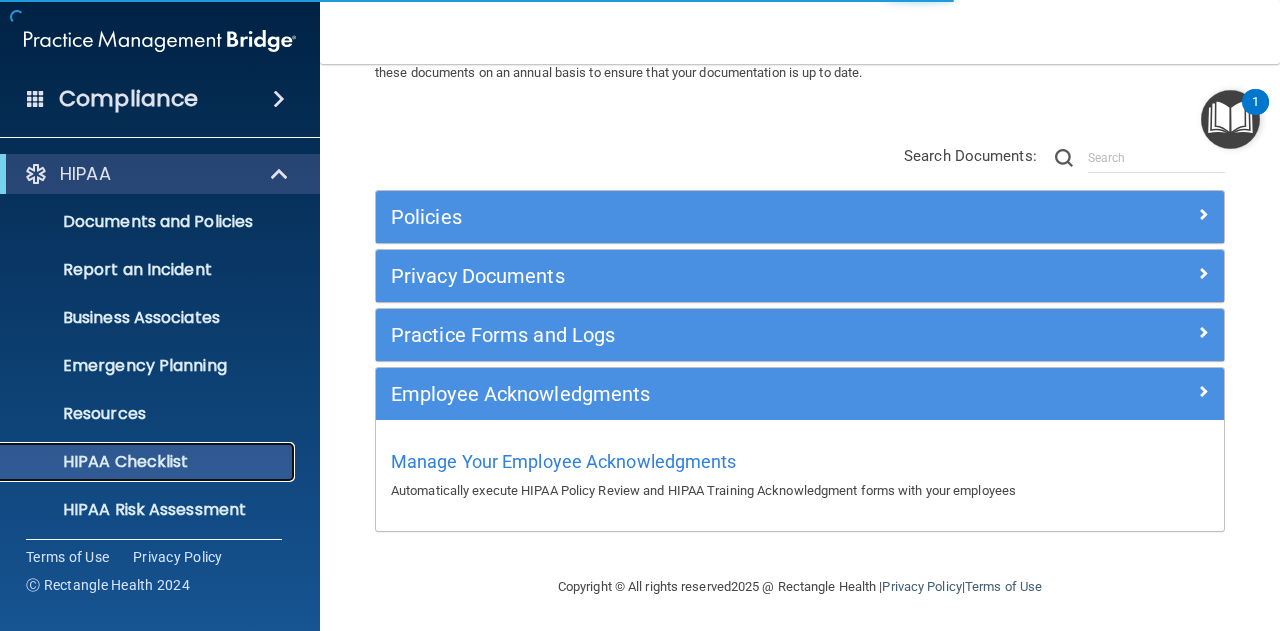 click on "HIPAA Checklist" at bounding box center (149, 462) 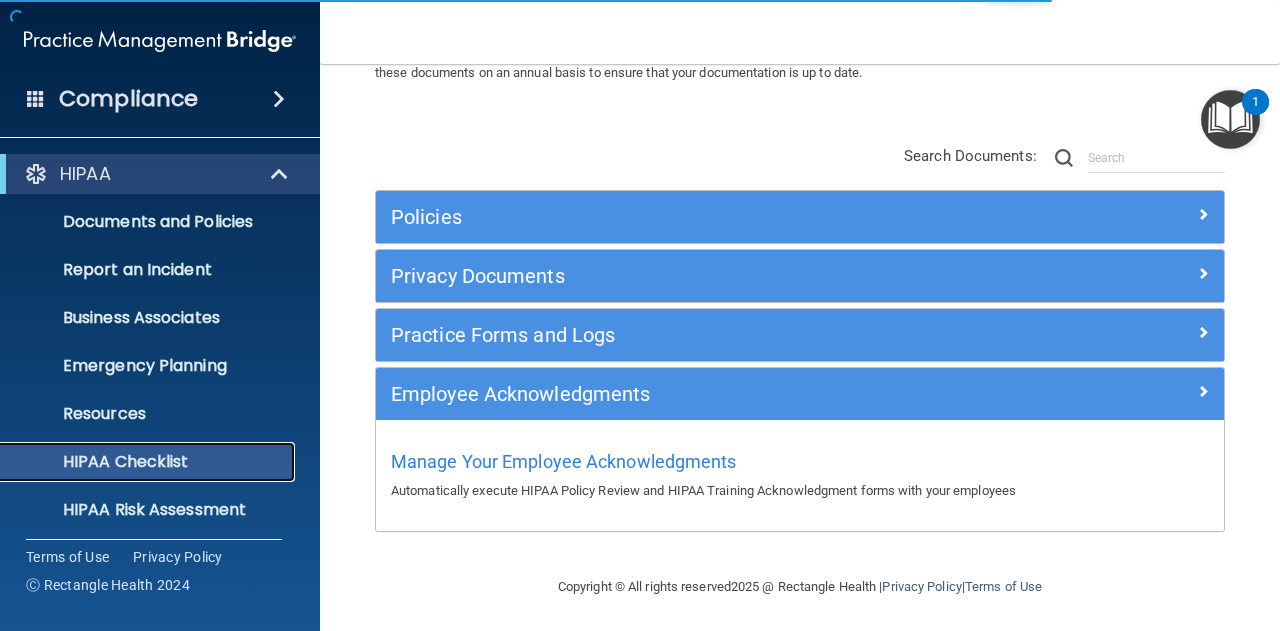 scroll, scrollTop: 146, scrollLeft: 0, axis: vertical 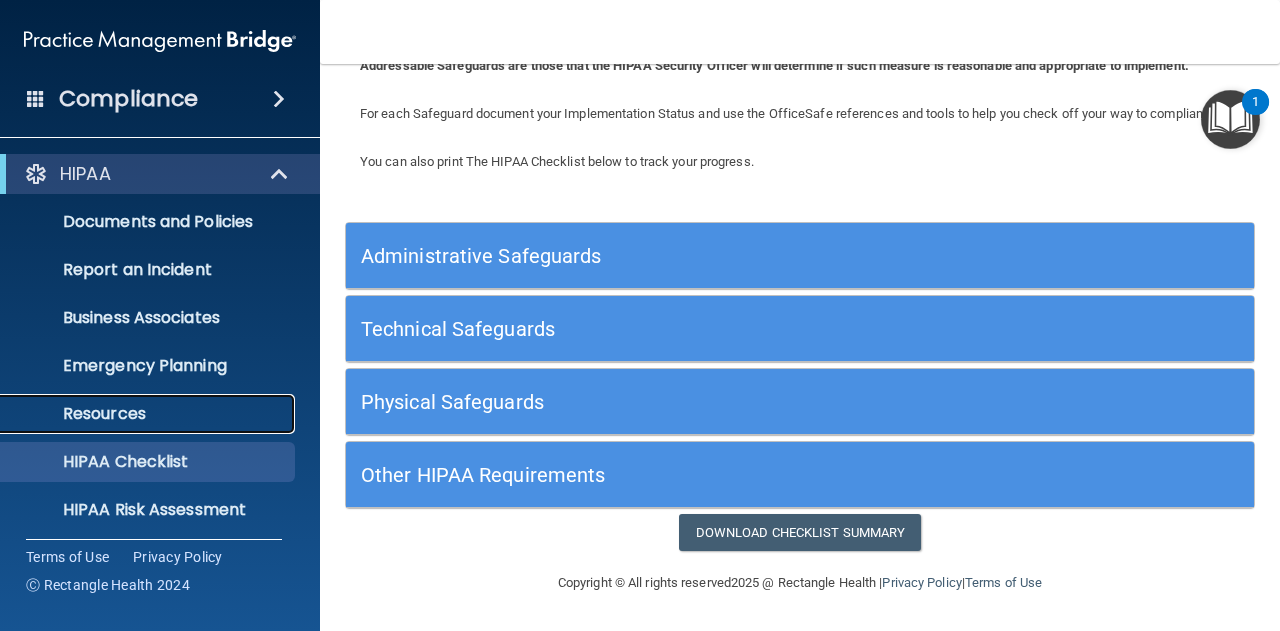 click on "Resources" at bounding box center [149, 414] 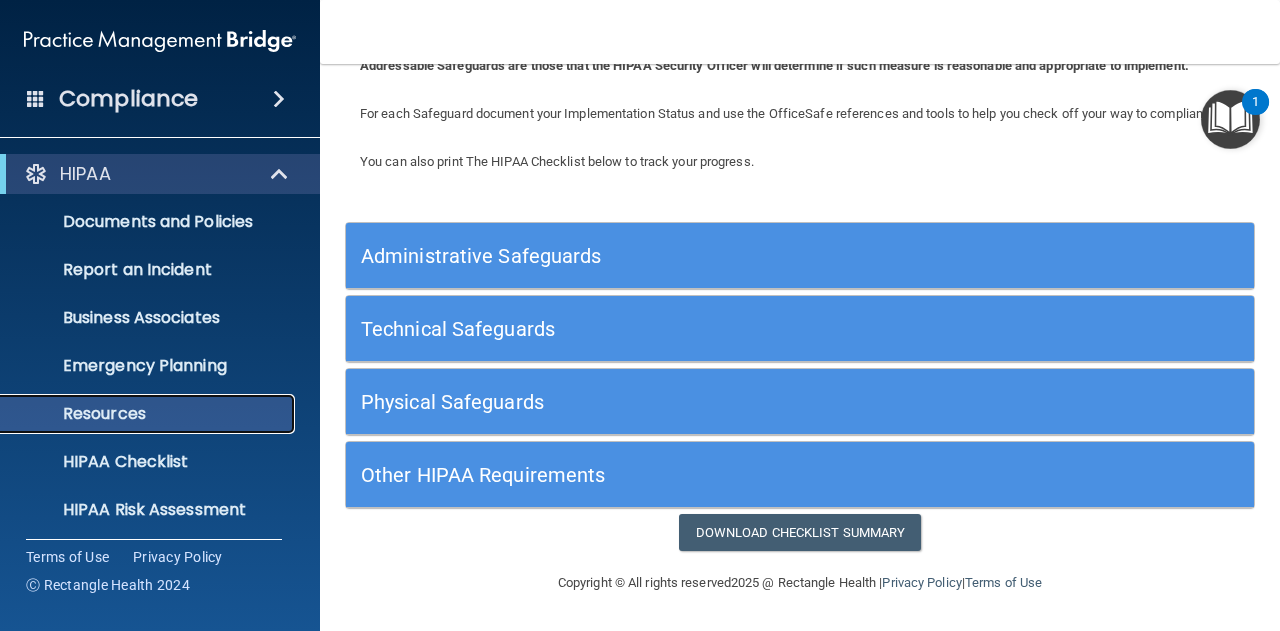 scroll, scrollTop: 0, scrollLeft: 0, axis: both 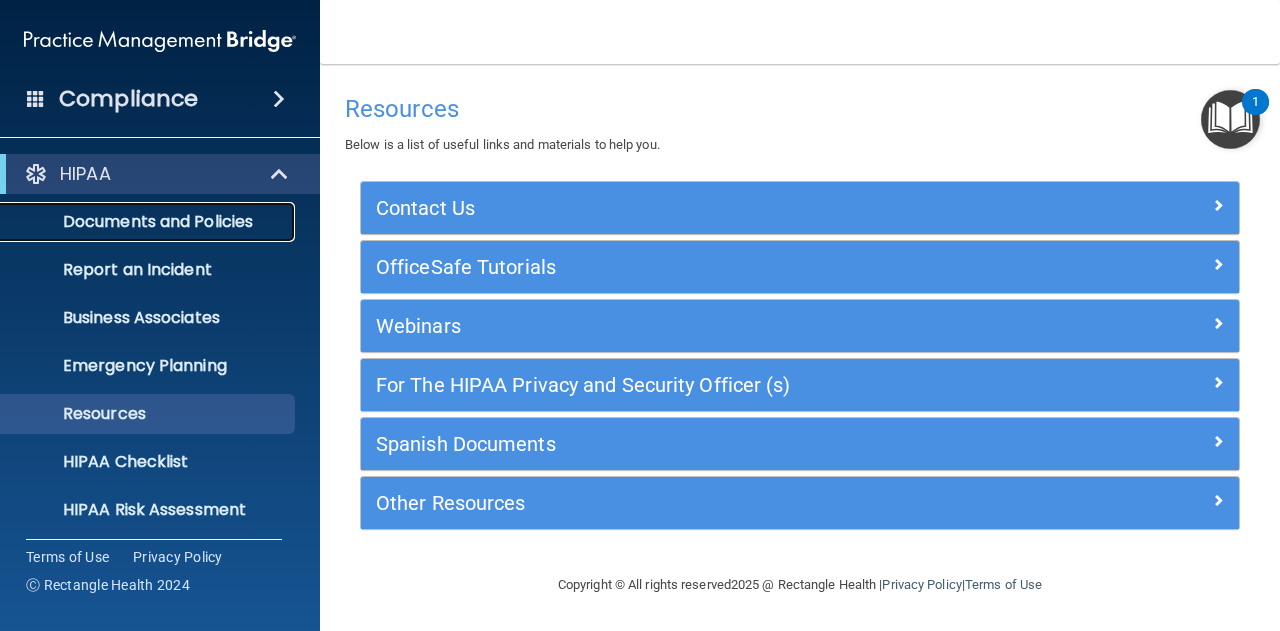 click on "Documents and Policies" at bounding box center (149, 222) 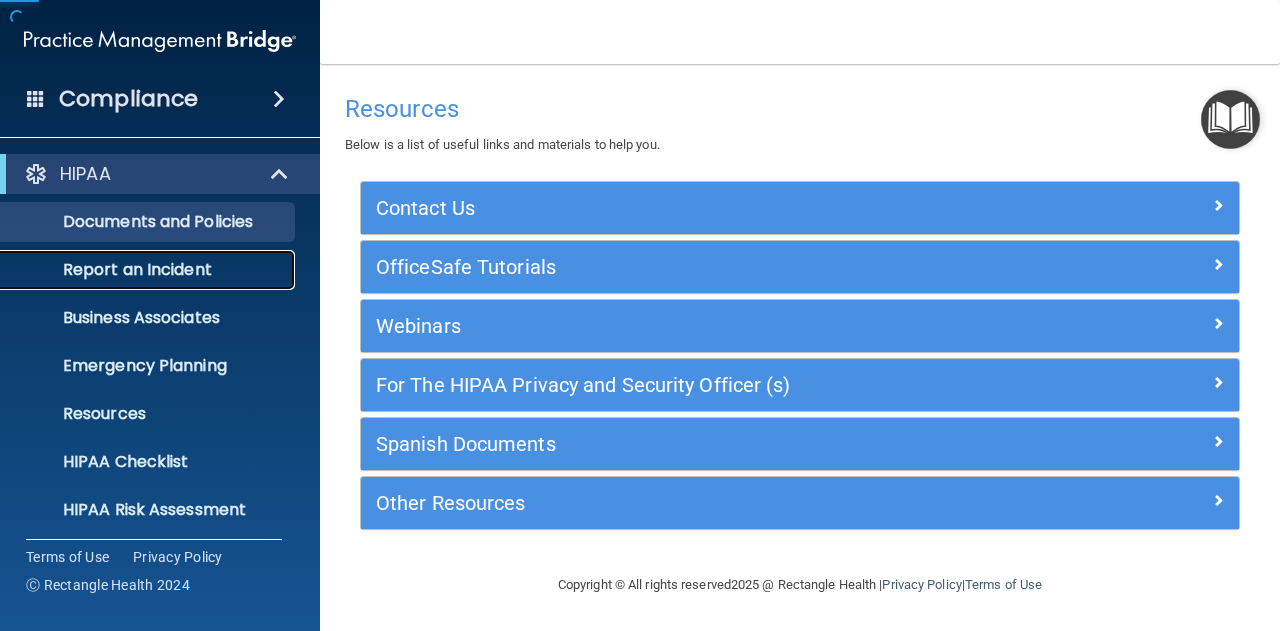 click on "Report an Incident" at bounding box center [137, 270] 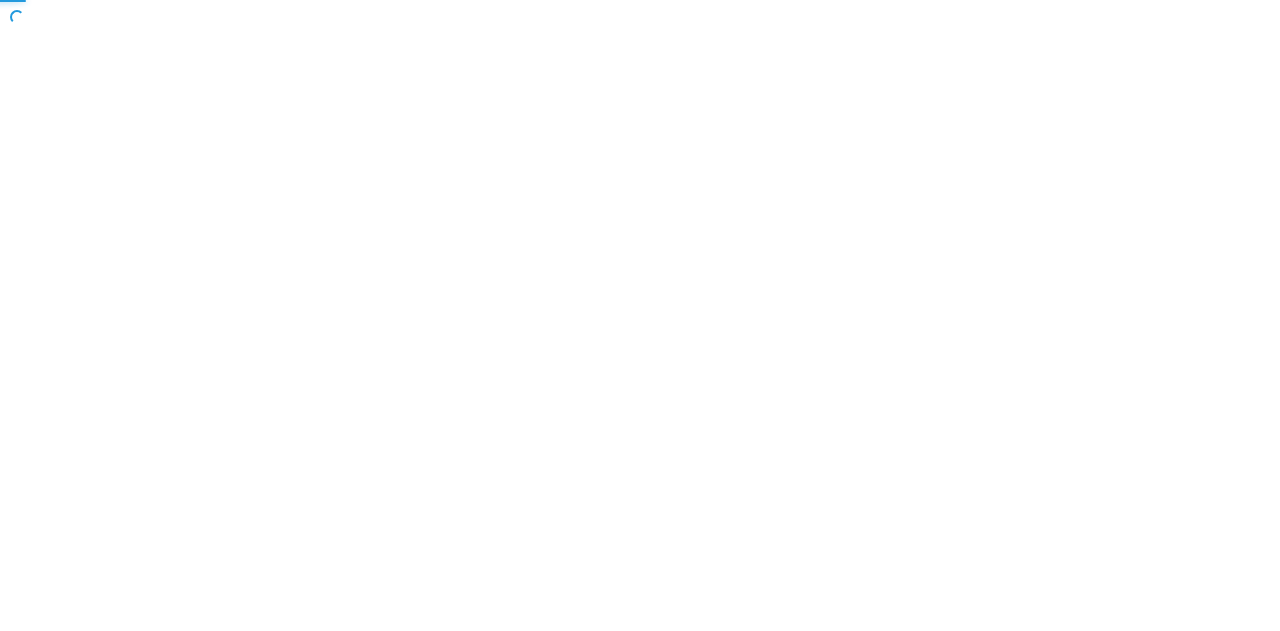 scroll, scrollTop: 0, scrollLeft: 0, axis: both 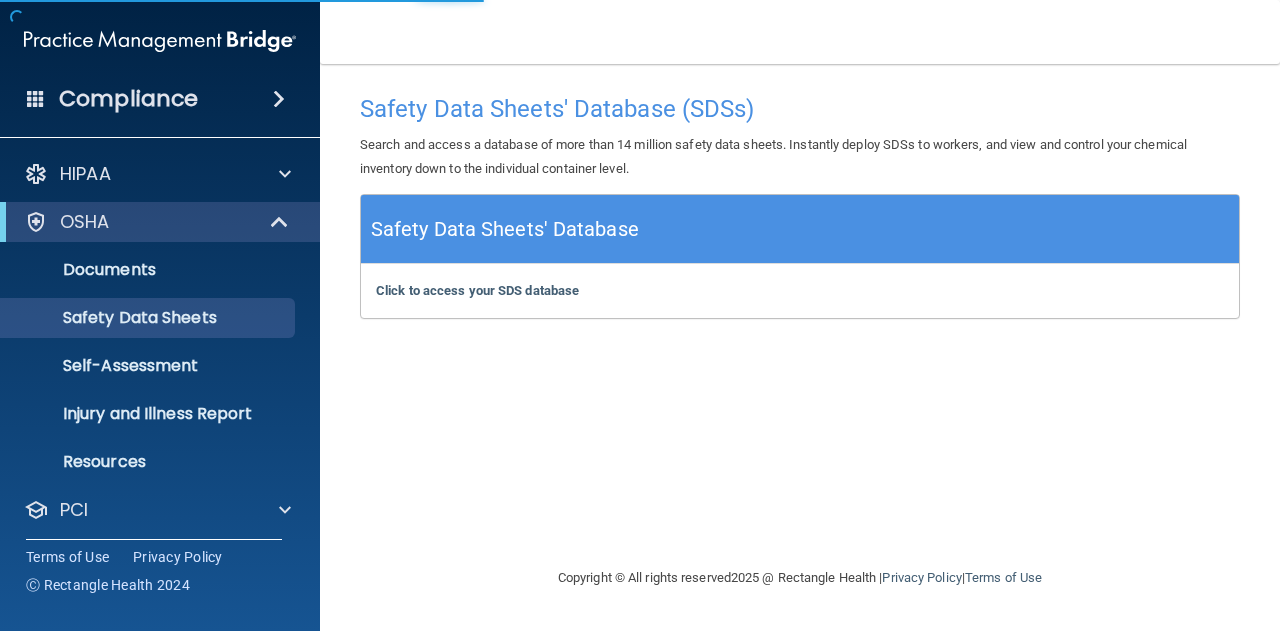 click at bounding box center [279, 99] 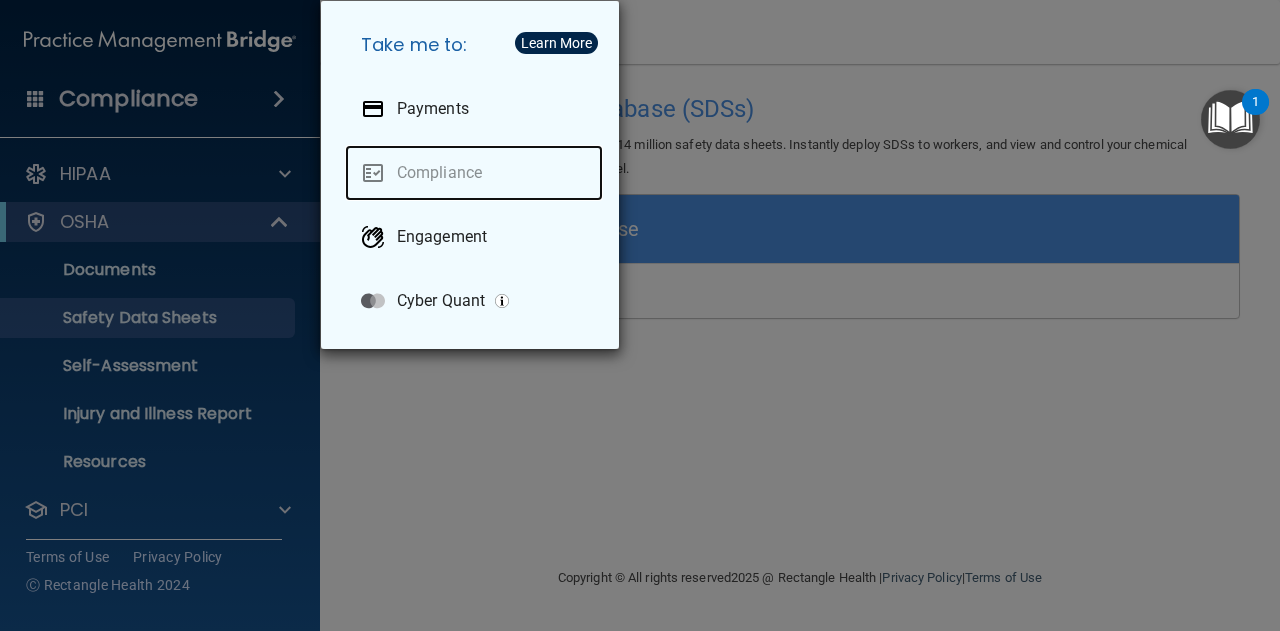 click on "Compliance" at bounding box center (474, 173) 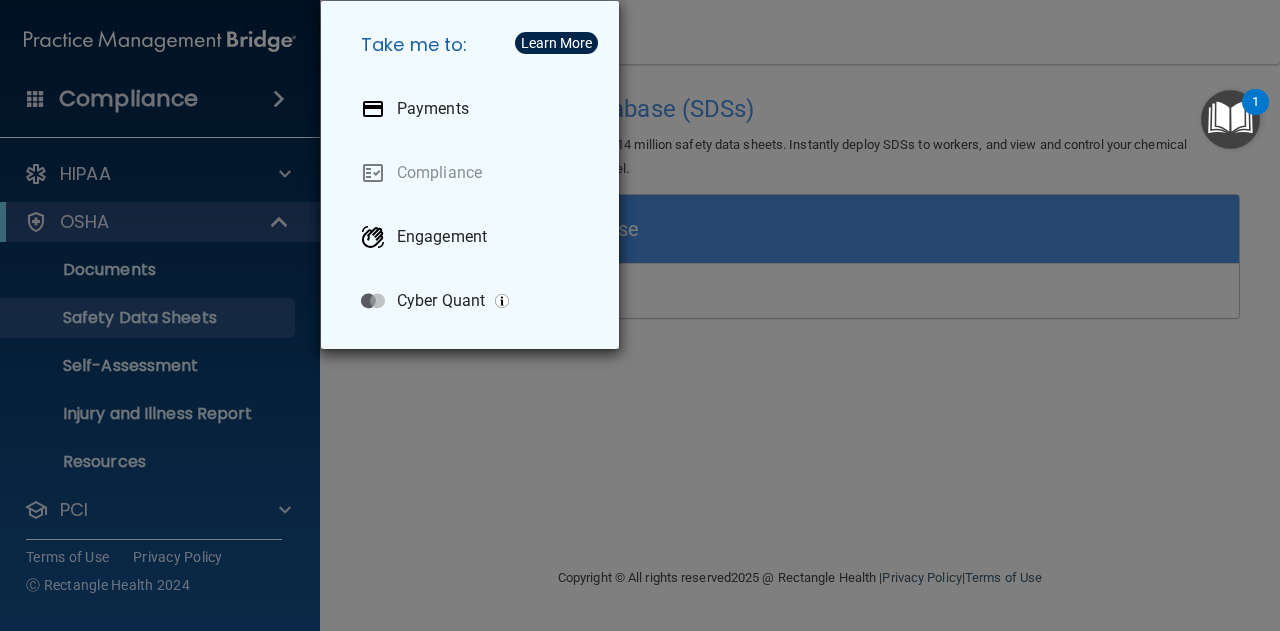 click on "Take me to:             Payments                   Compliance                     Engagement                     Cyber Quant" at bounding box center [640, 315] 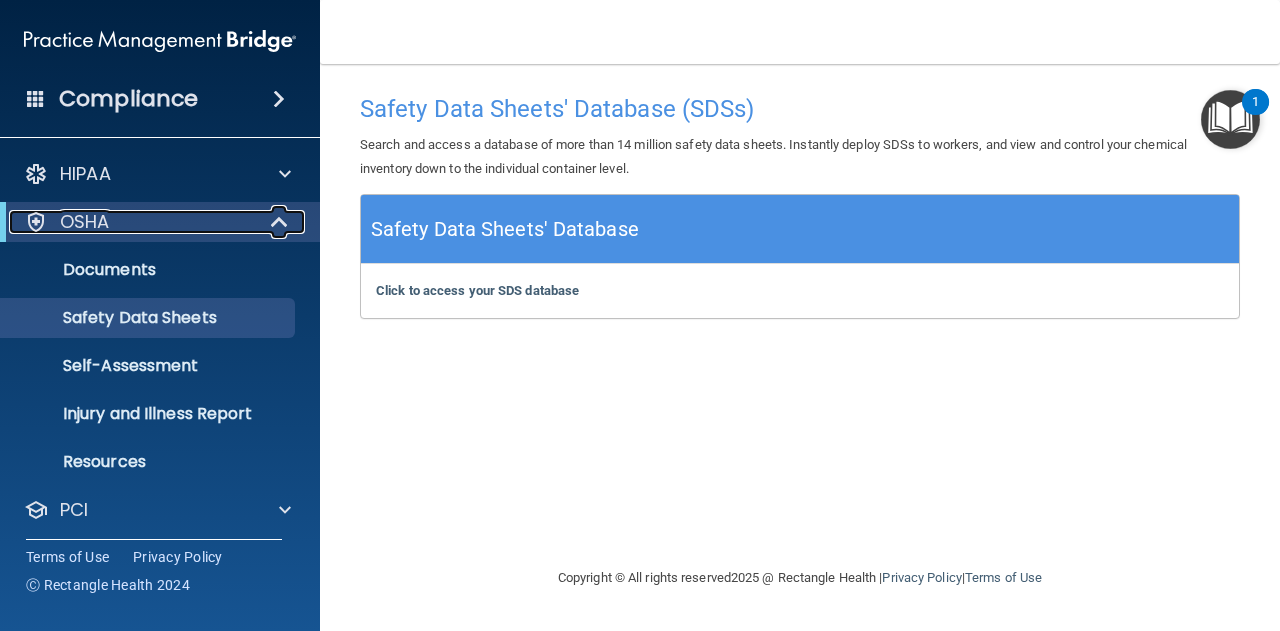 click at bounding box center (281, 222) 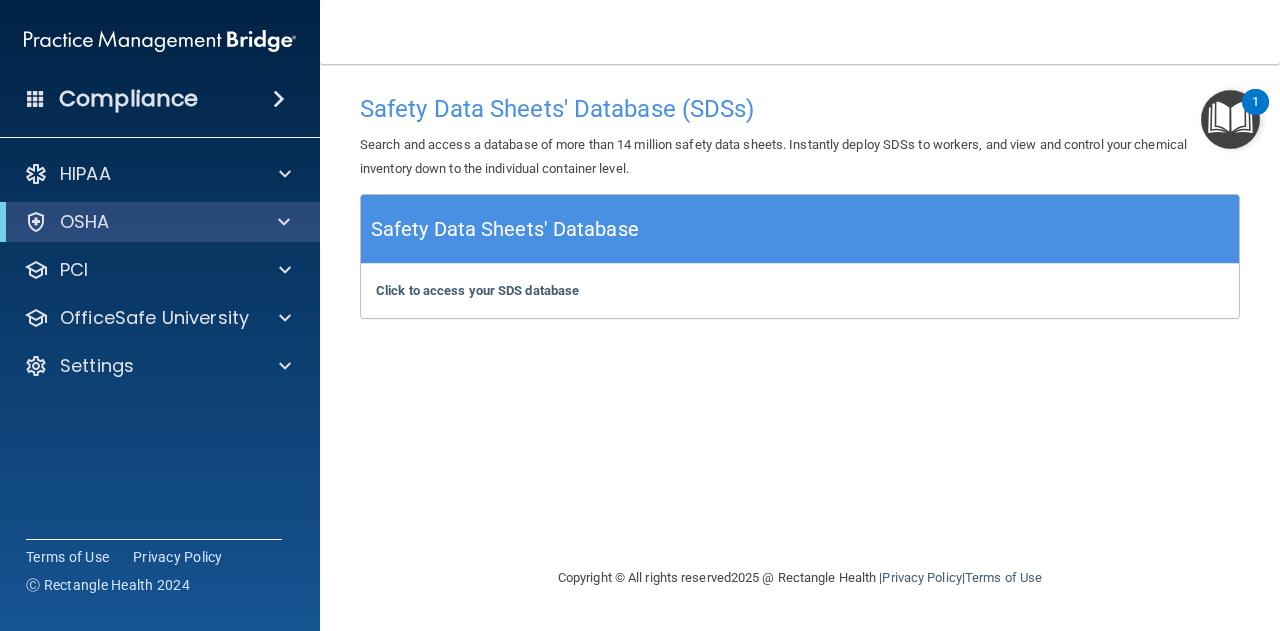click at bounding box center (279, 99) 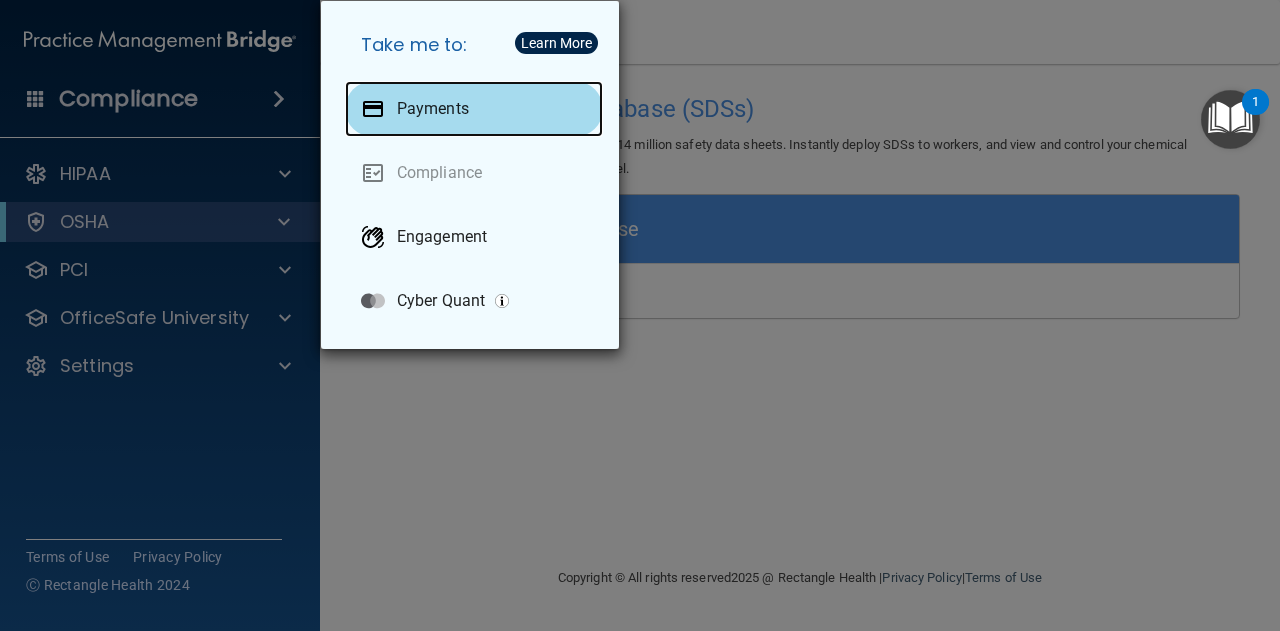 click on "Payments" at bounding box center (433, 109) 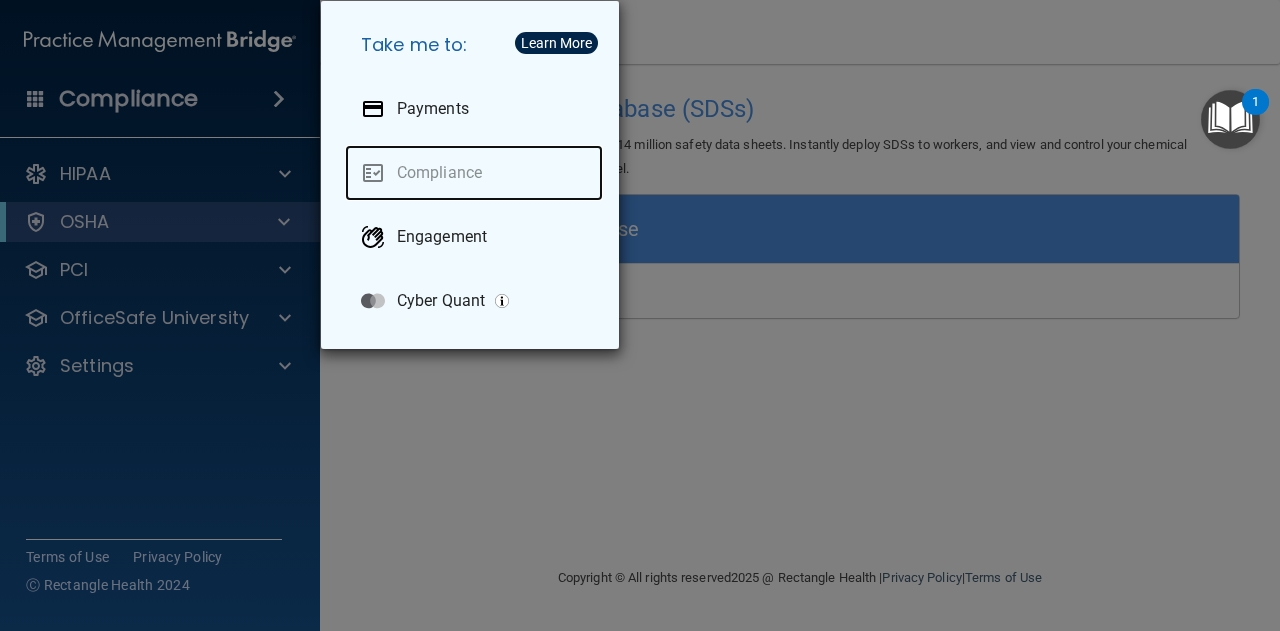 click on "Compliance" at bounding box center (474, 173) 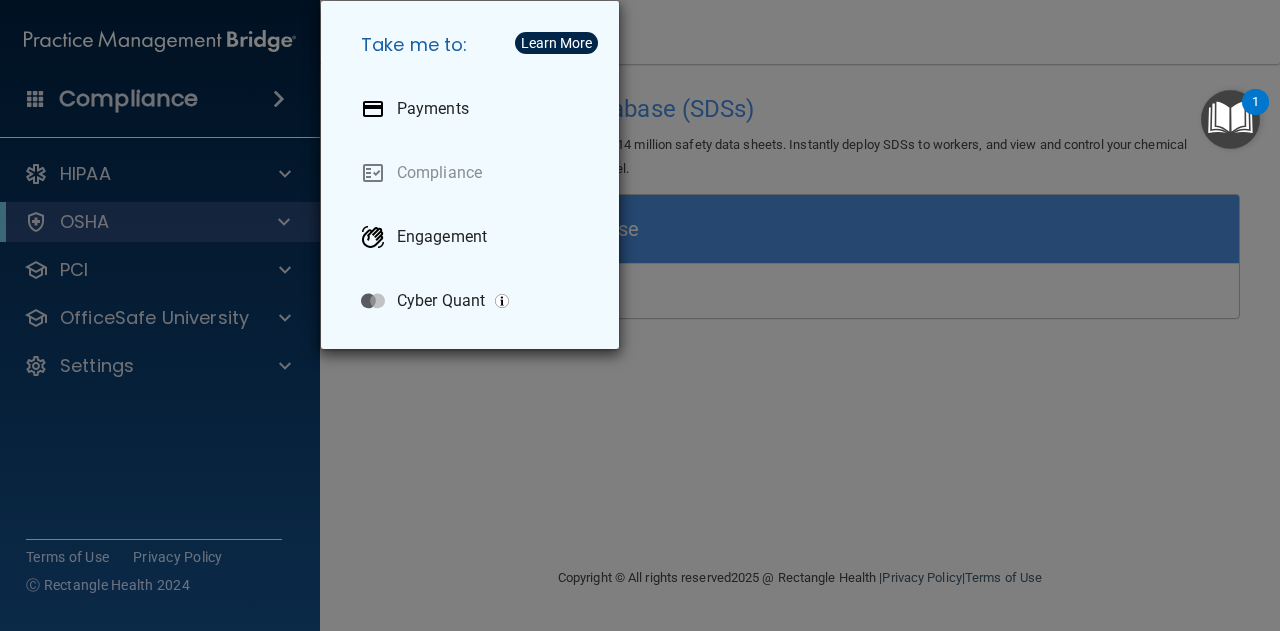 click on "Take me to:             Payments                   Compliance                     Engagement                     Cyber Quant" at bounding box center (640, 315) 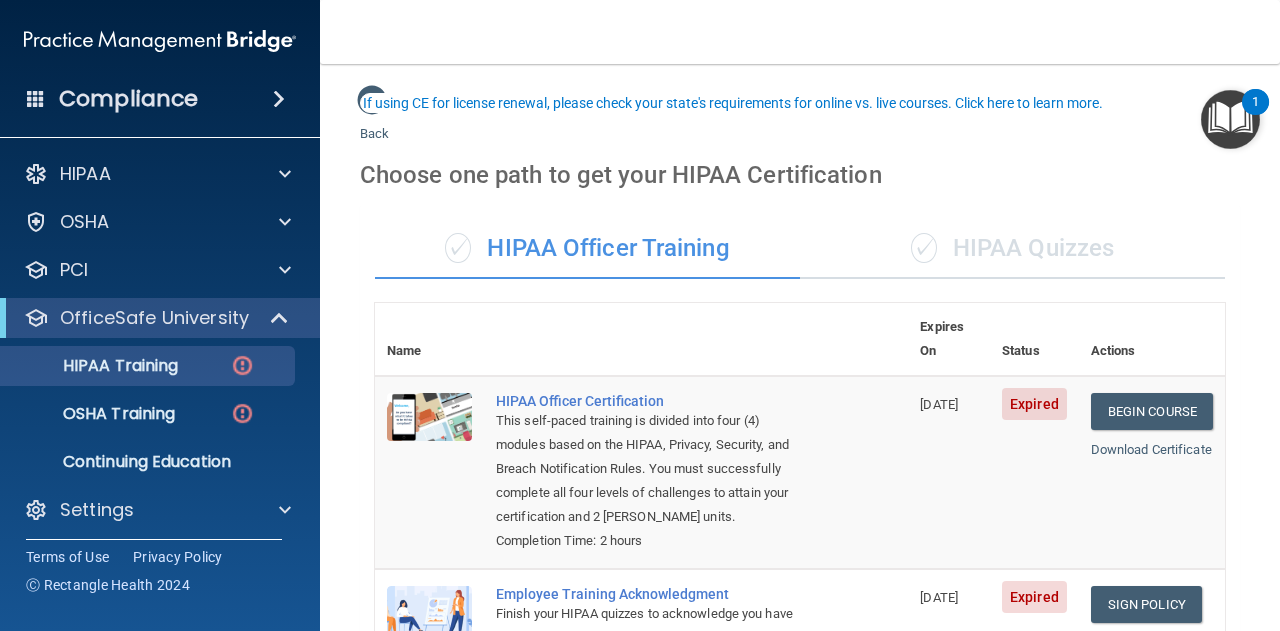 scroll, scrollTop: 0, scrollLeft: 0, axis: both 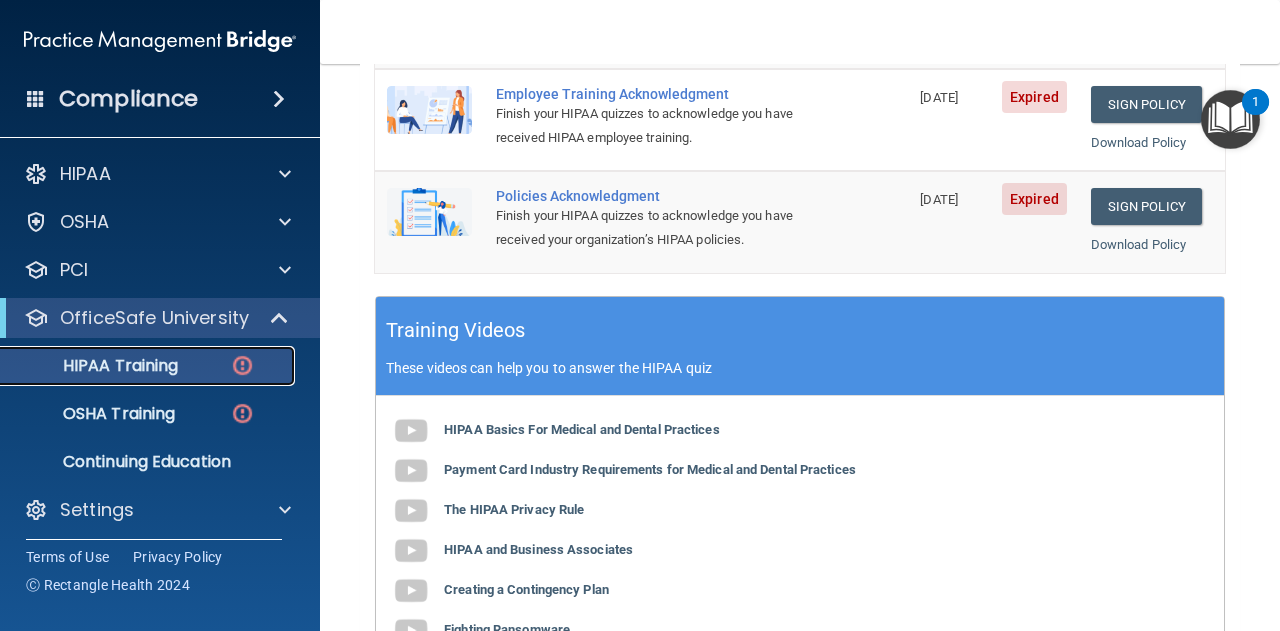 click at bounding box center [242, 365] 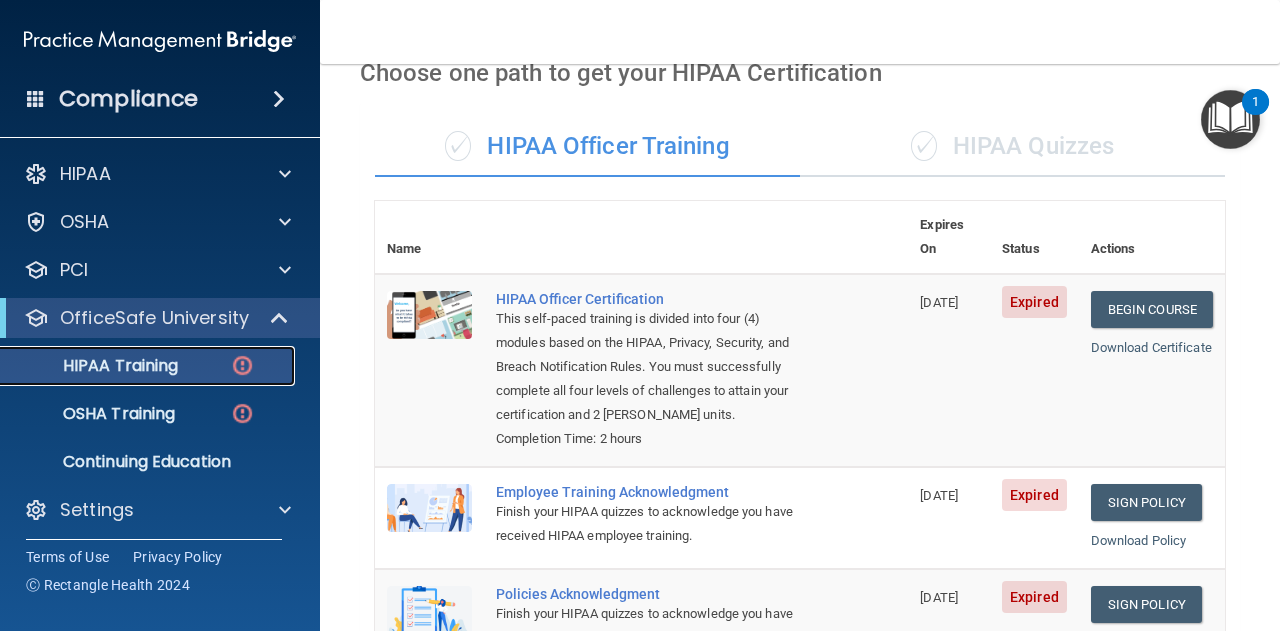 scroll, scrollTop: 102, scrollLeft: 0, axis: vertical 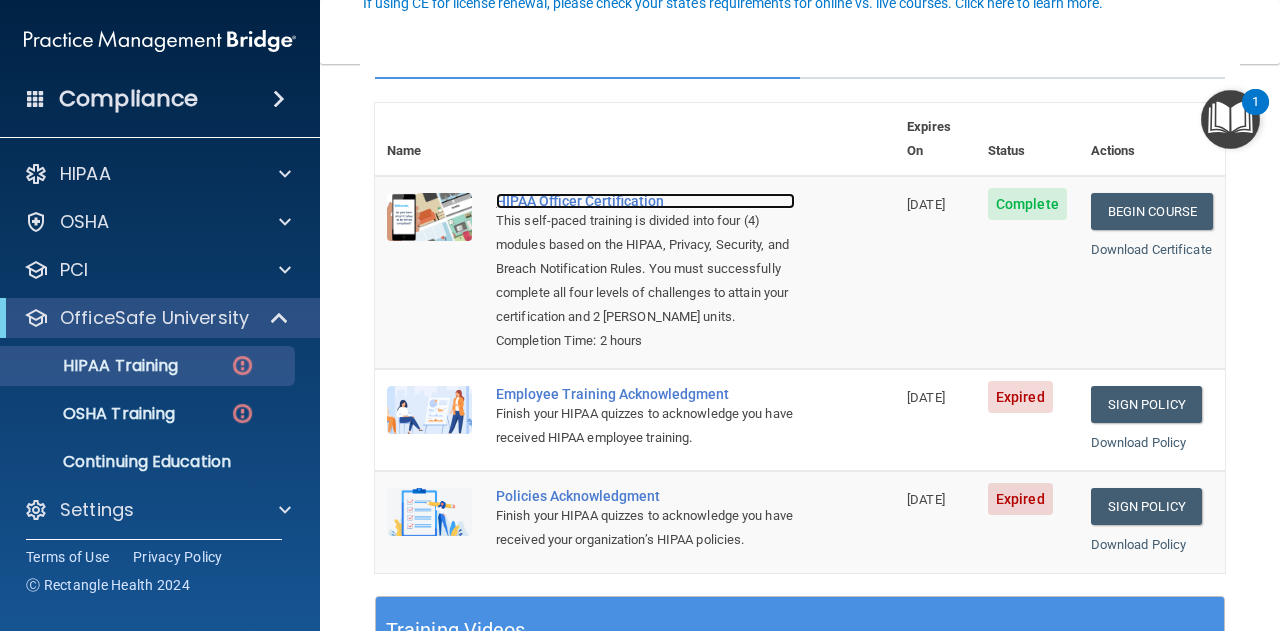 click on "HIPAA Officer Certification" at bounding box center [645, 201] 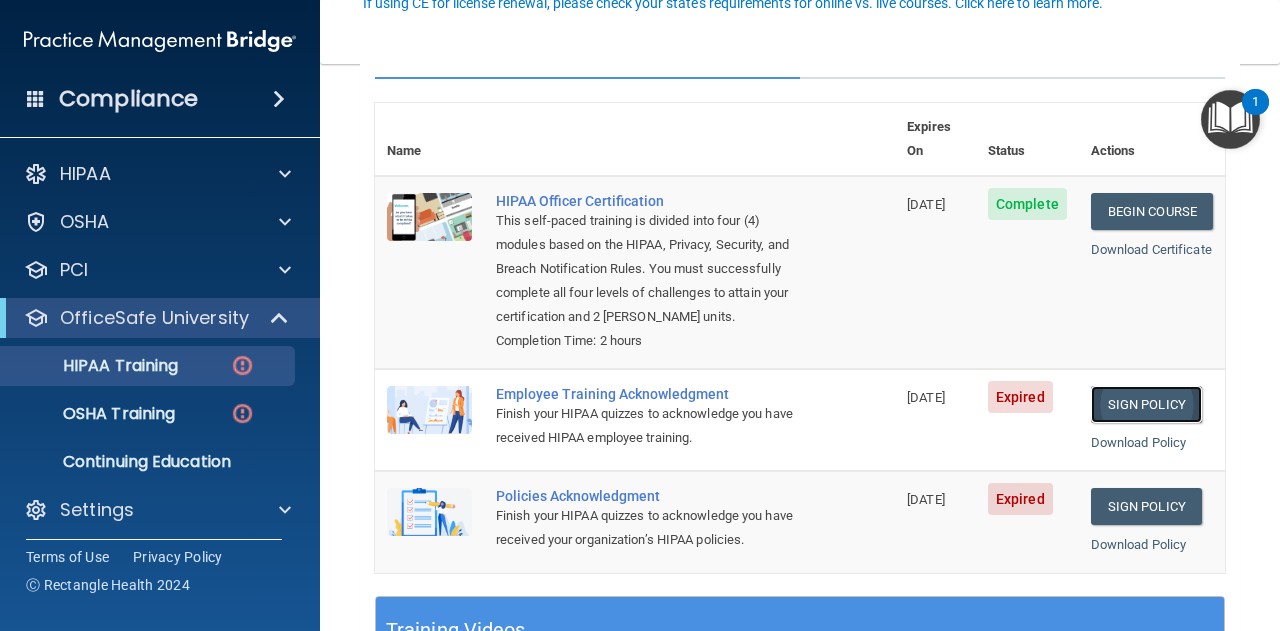 click on "Sign Policy" at bounding box center [1146, 404] 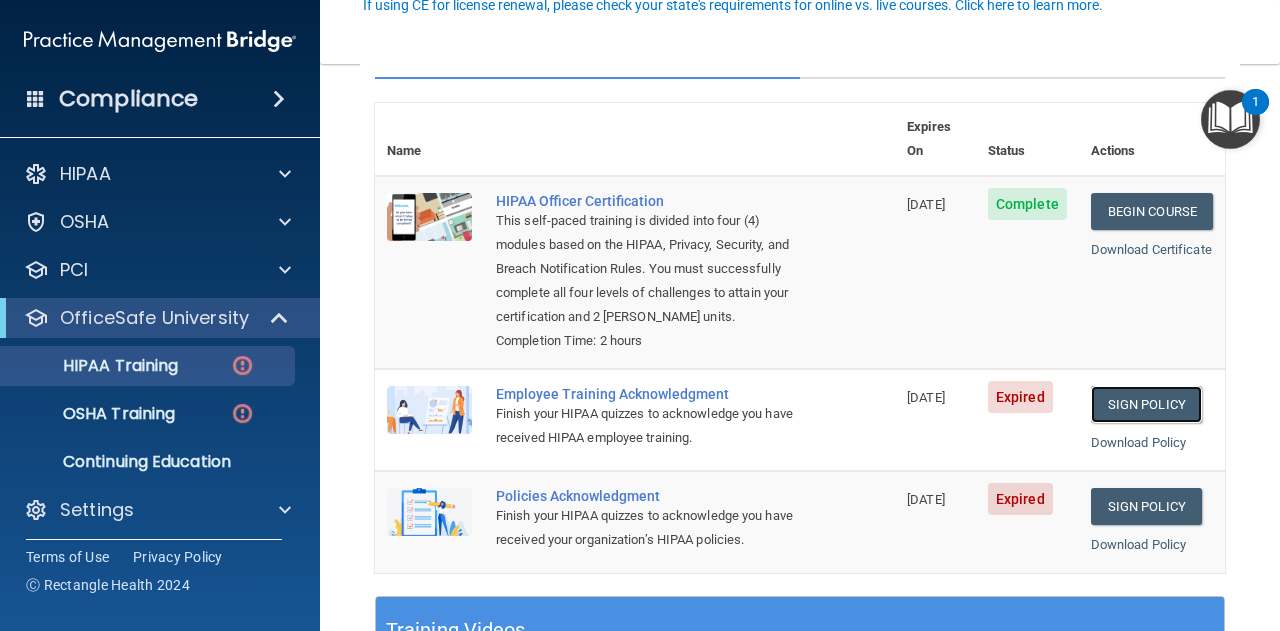 scroll, scrollTop: 100, scrollLeft: 0, axis: vertical 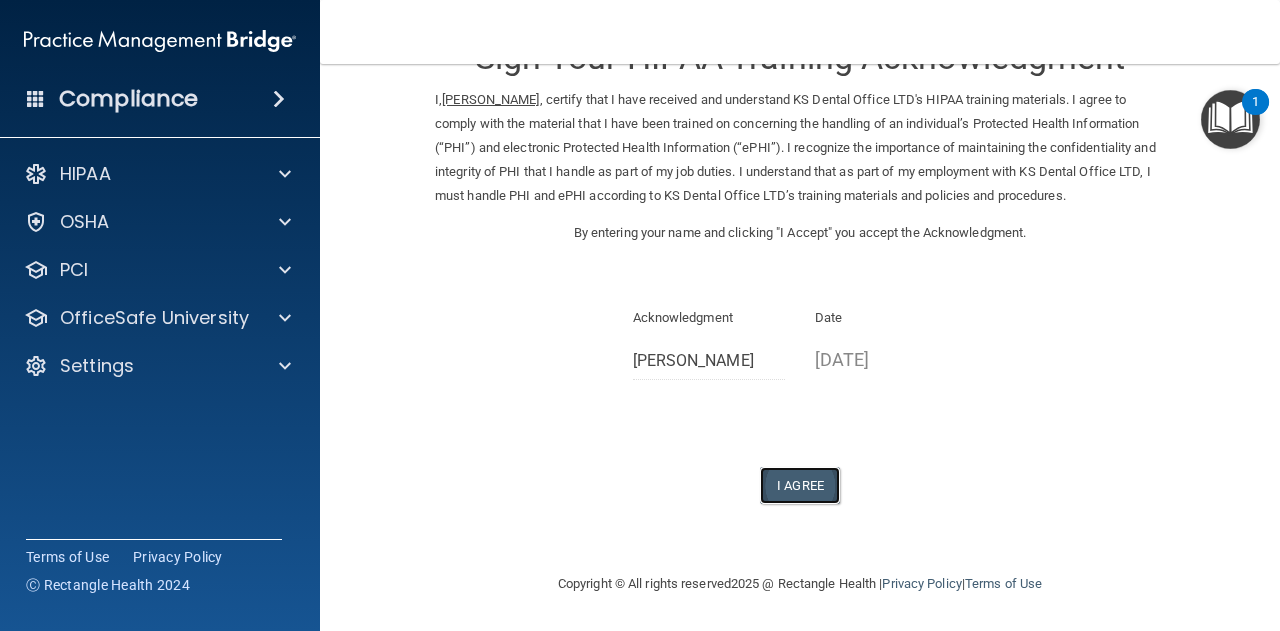 click on "I Agree" at bounding box center [800, 485] 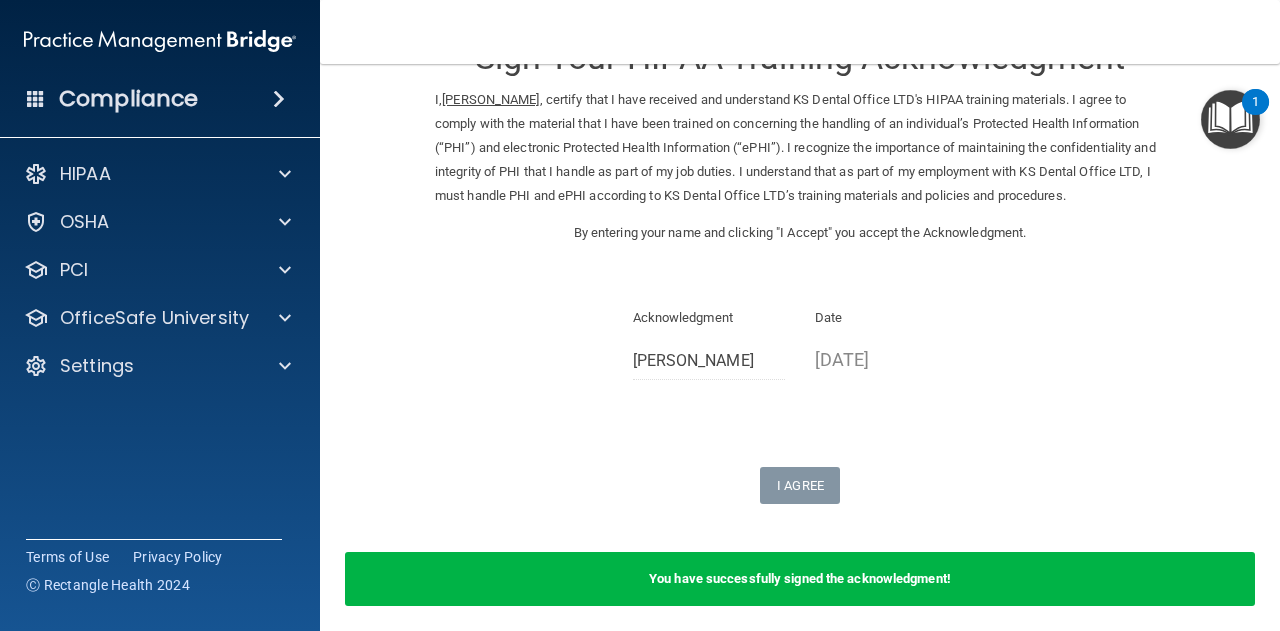 scroll, scrollTop: 146, scrollLeft: 0, axis: vertical 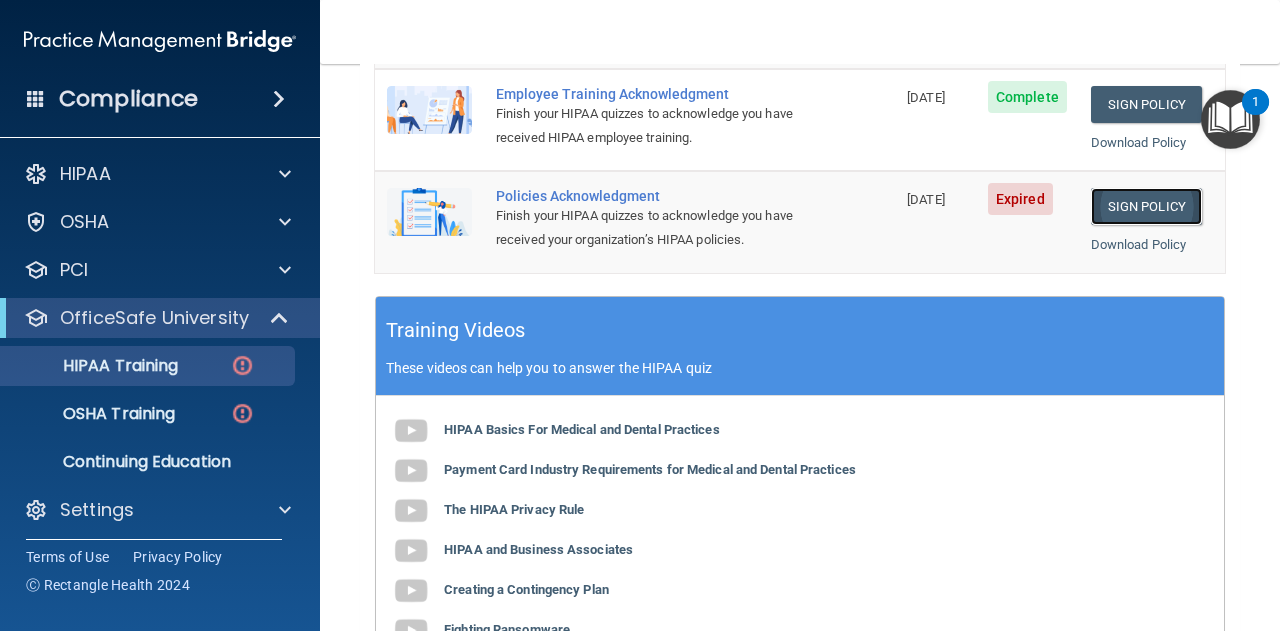 click on "Sign Policy" at bounding box center (1146, 206) 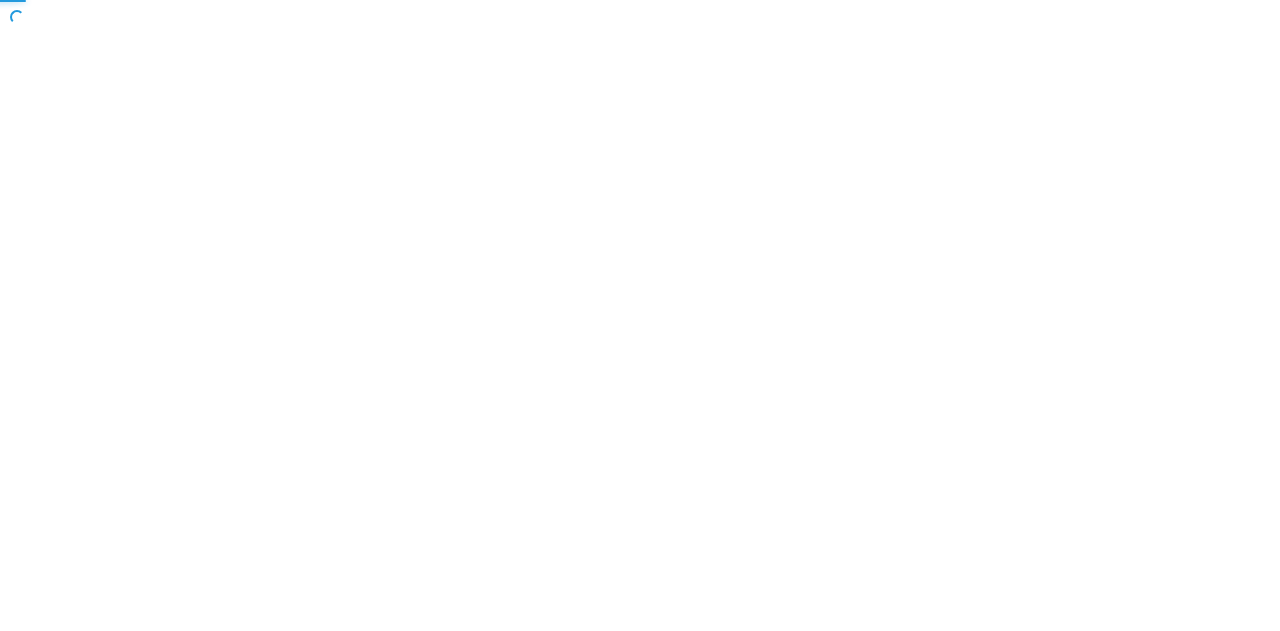 scroll, scrollTop: 0, scrollLeft: 0, axis: both 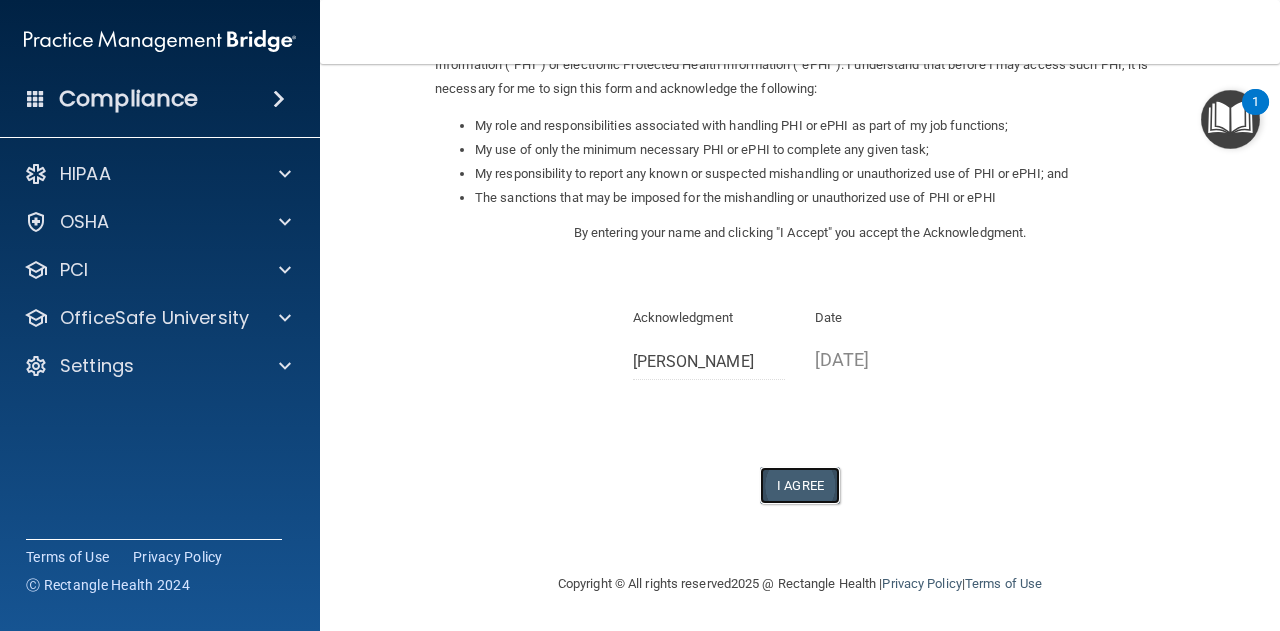 click on "I Agree" at bounding box center [800, 485] 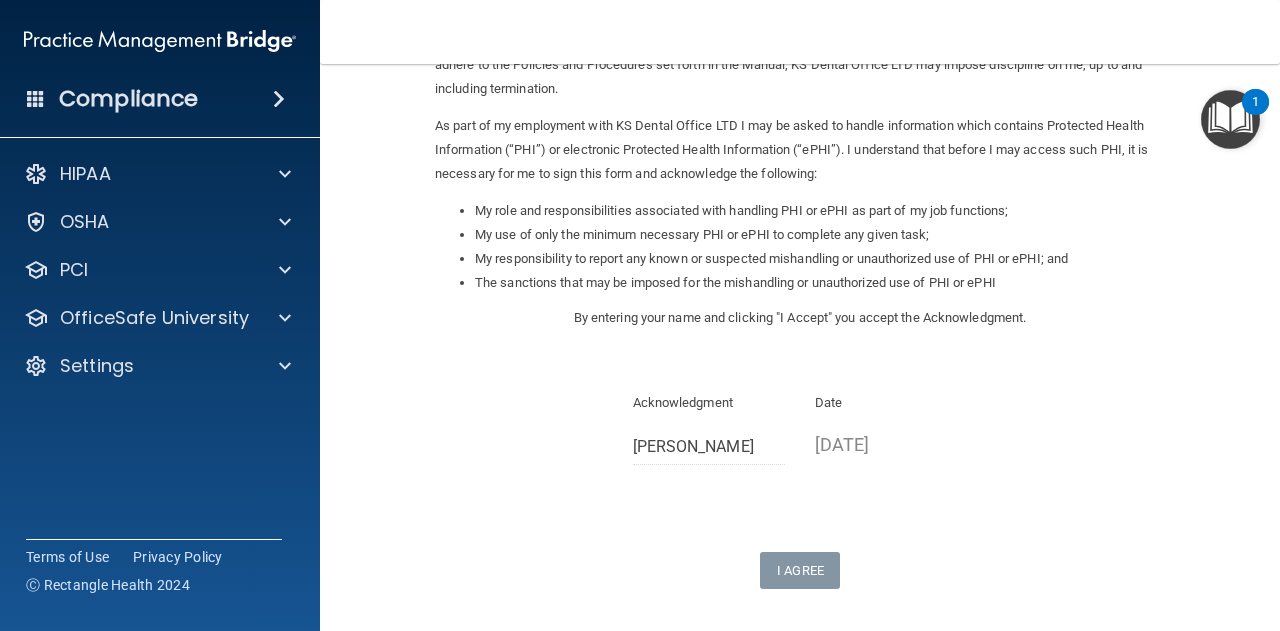 scroll, scrollTop: 0, scrollLeft: 0, axis: both 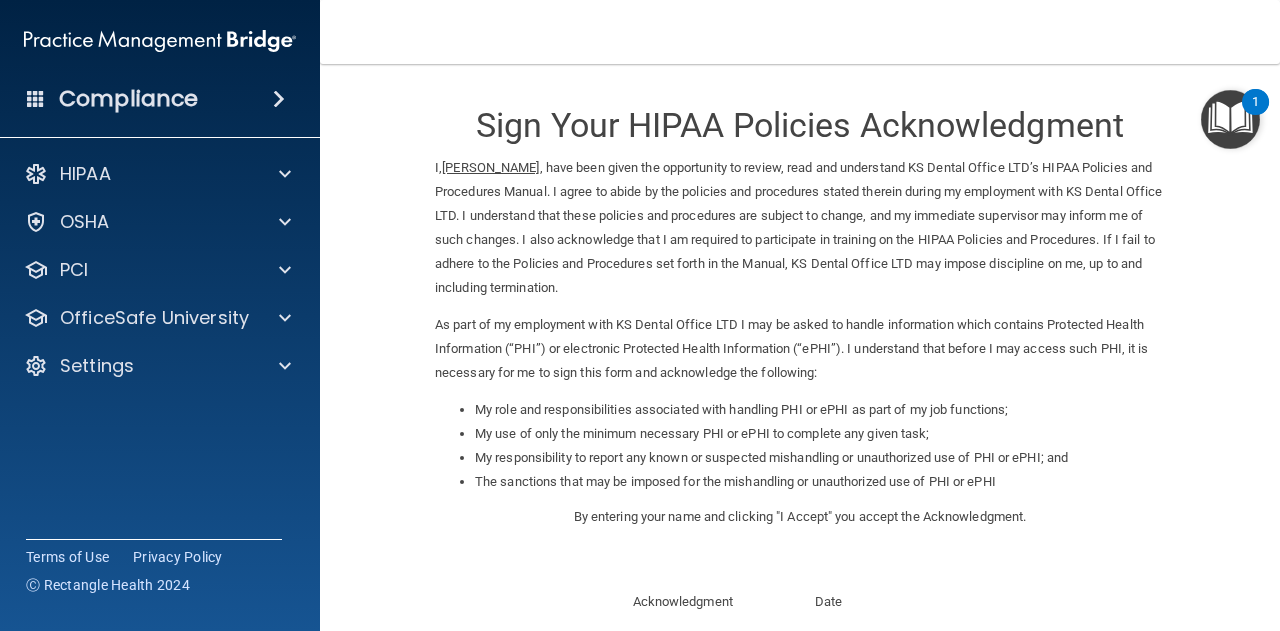 click at bounding box center (279, 99) 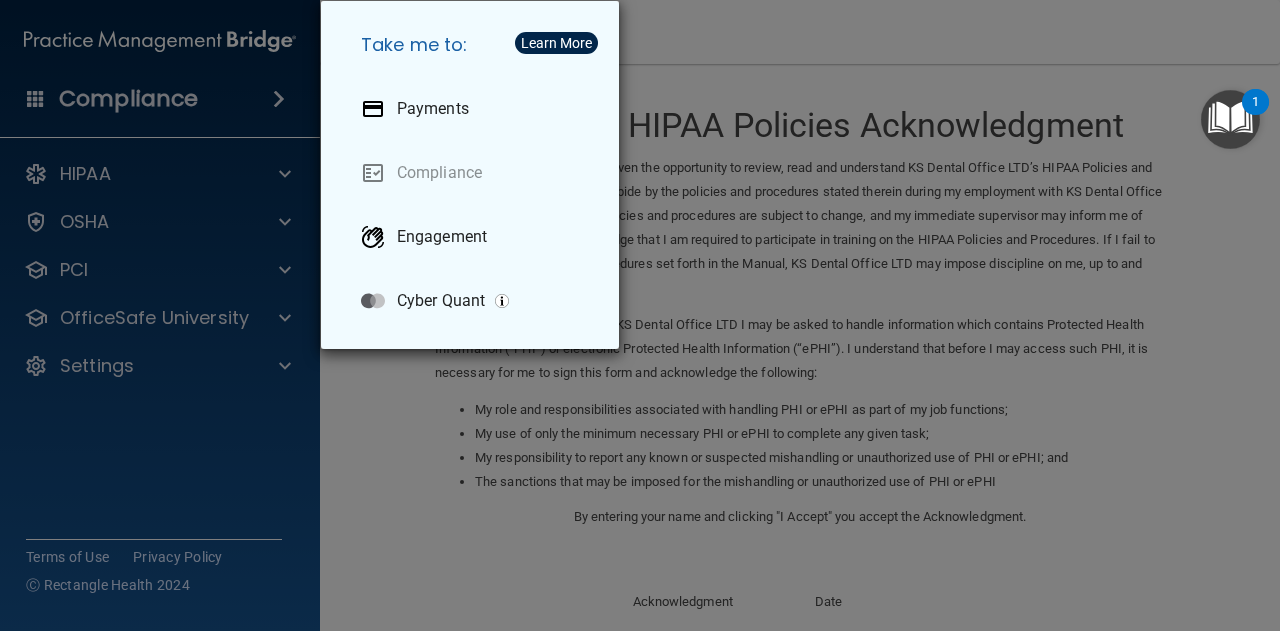 click on "Take me to:             Payments                   Compliance                     Engagement                     Cyber Quant" at bounding box center (640, 315) 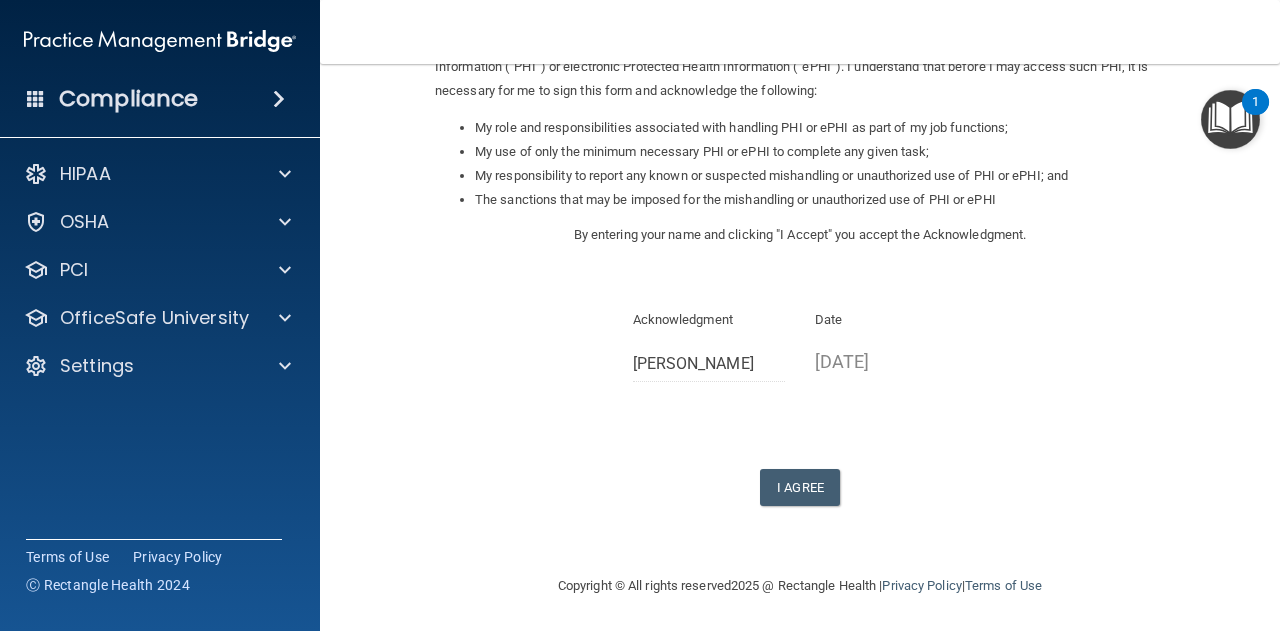 scroll, scrollTop: 284, scrollLeft: 0, axis: vertical 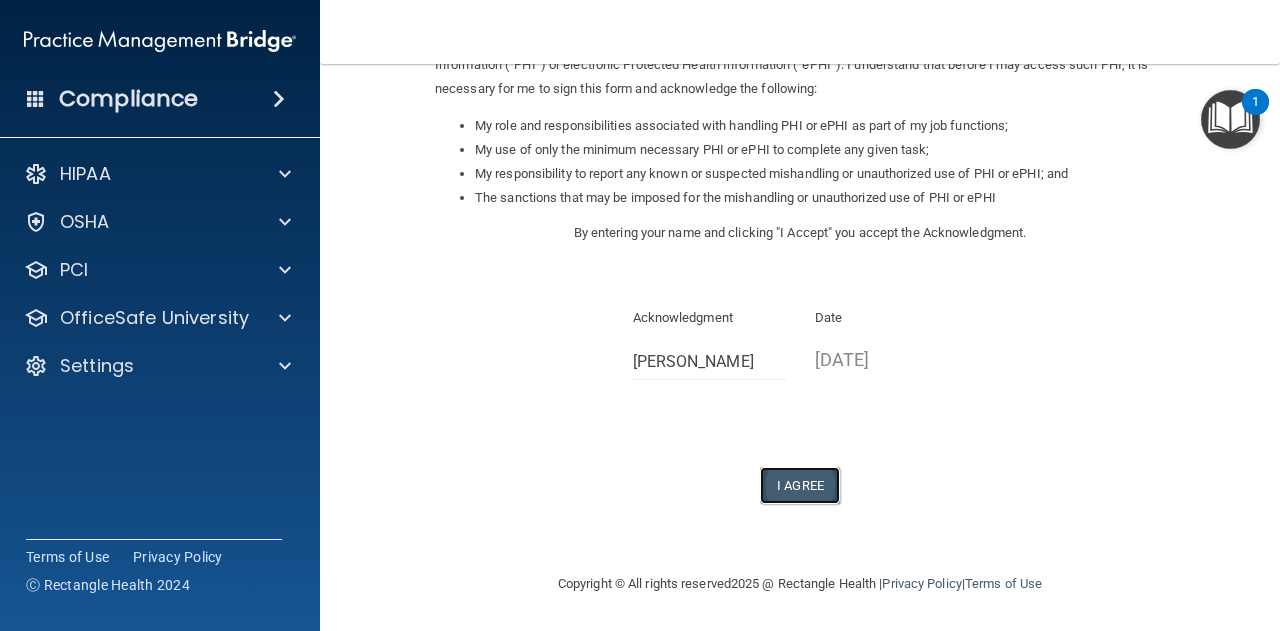 click on "I Agree" at bounding box center [800, 485] 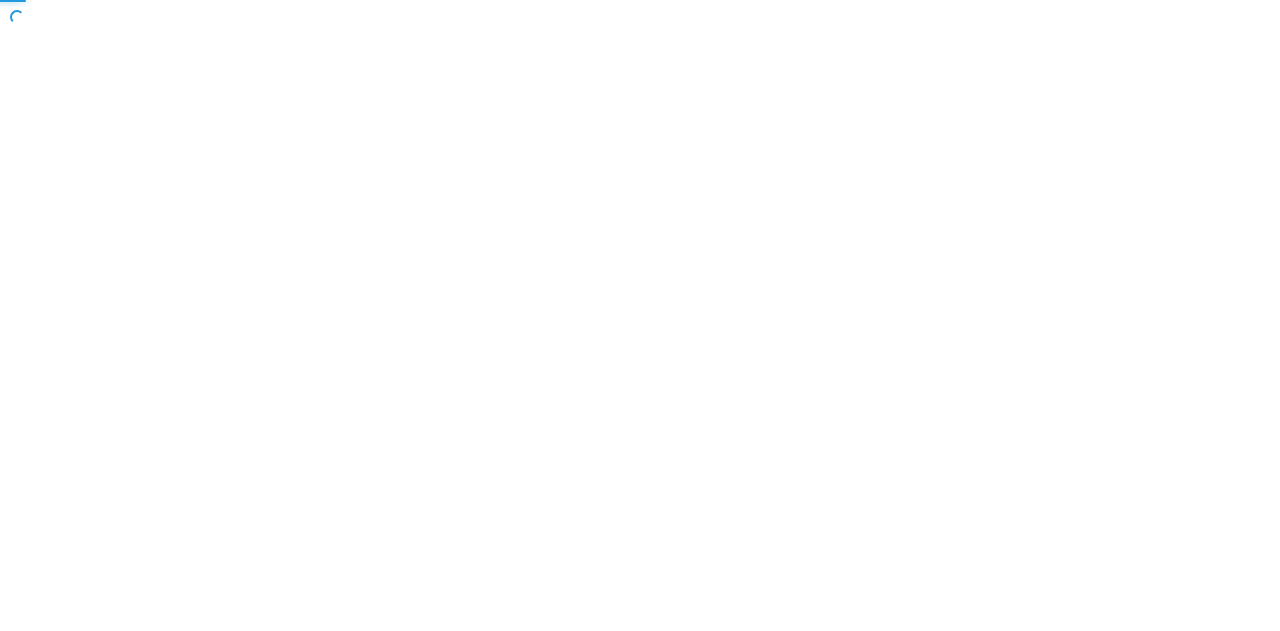 scroll, scrollTop: 0, scrollLeft: 0, axis: both 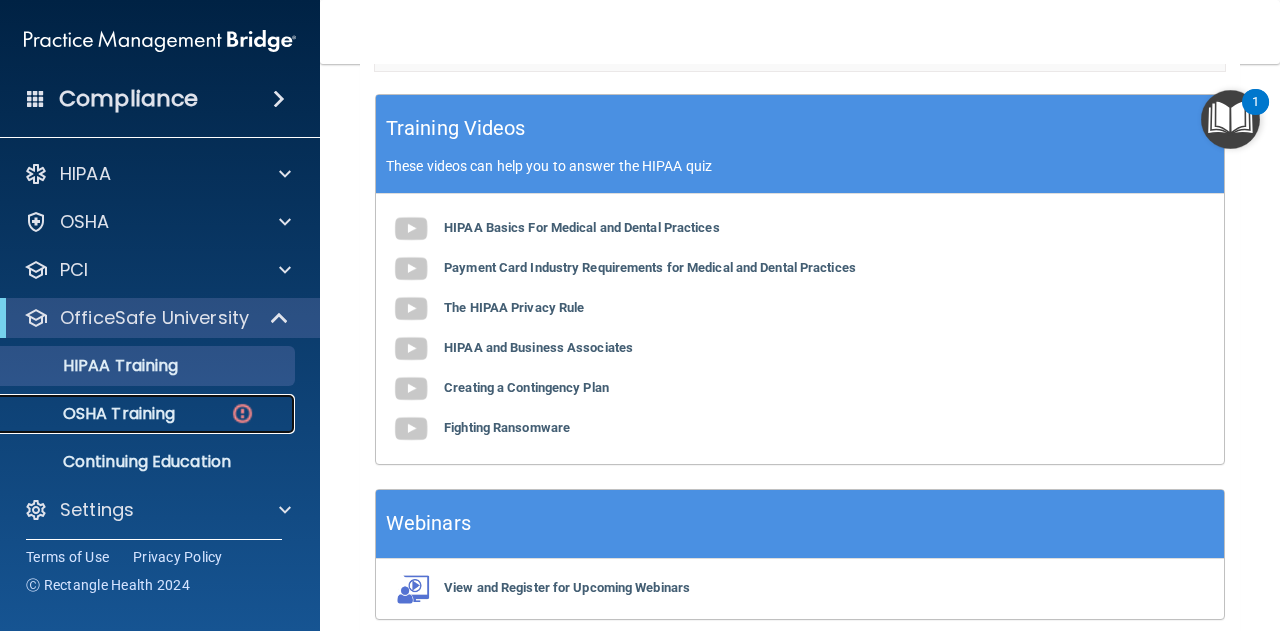 click at bounding box center (242, 413) 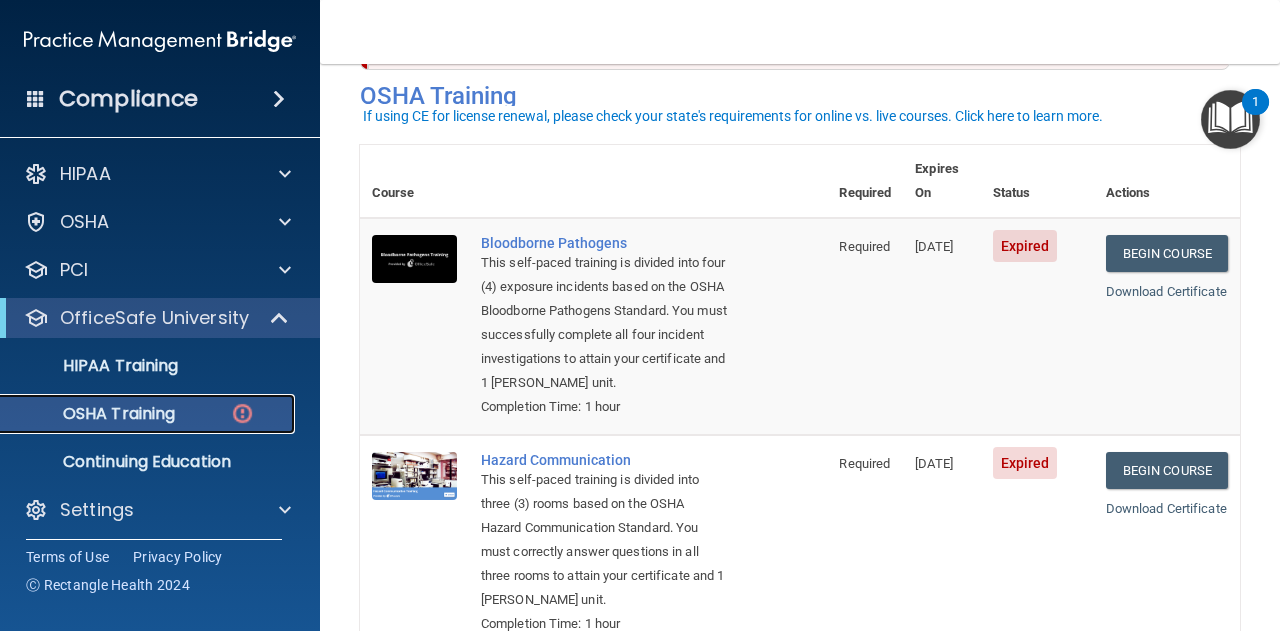 scroll, scrollTop: 117, scrollLeft: 0, axis: vertical 